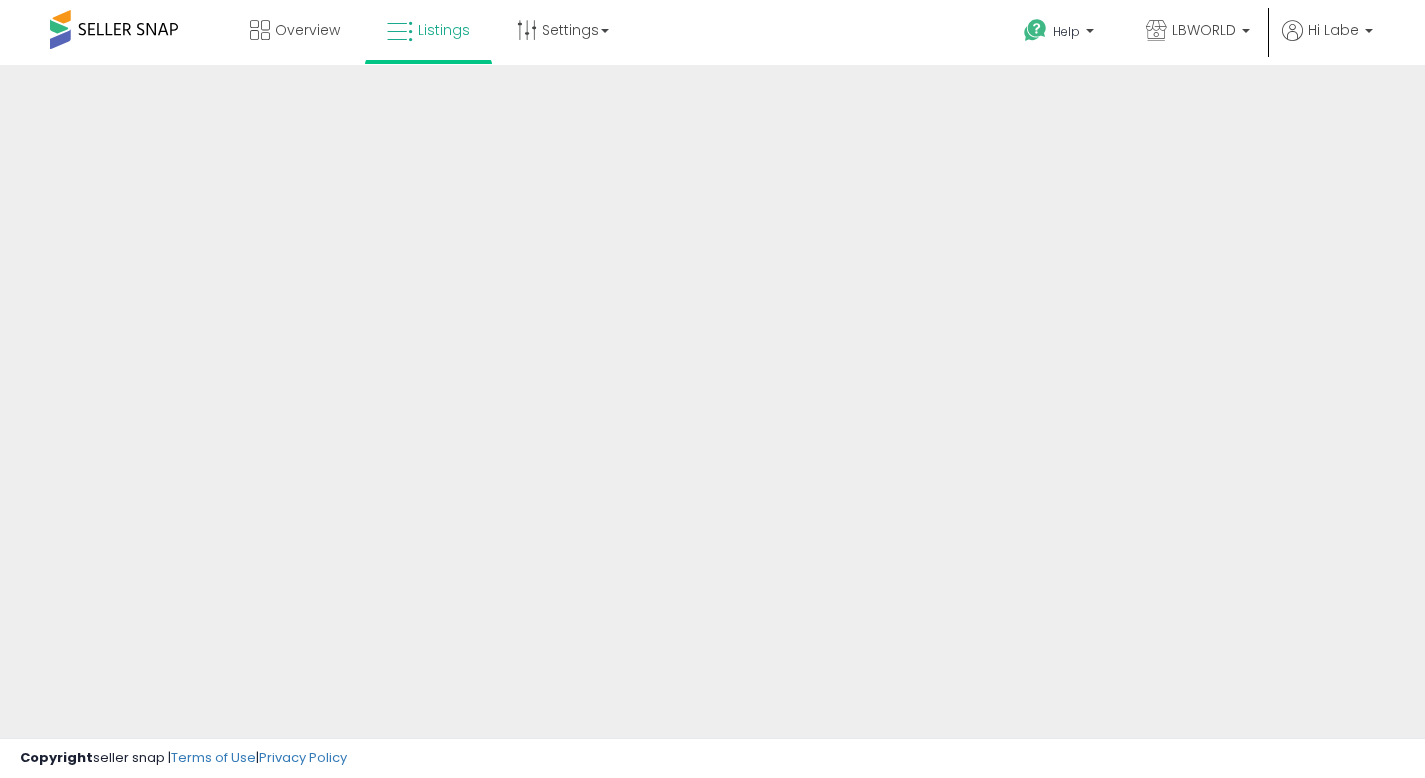 scroll, scrollTop: 0, scrollLeft: 0, axis: both 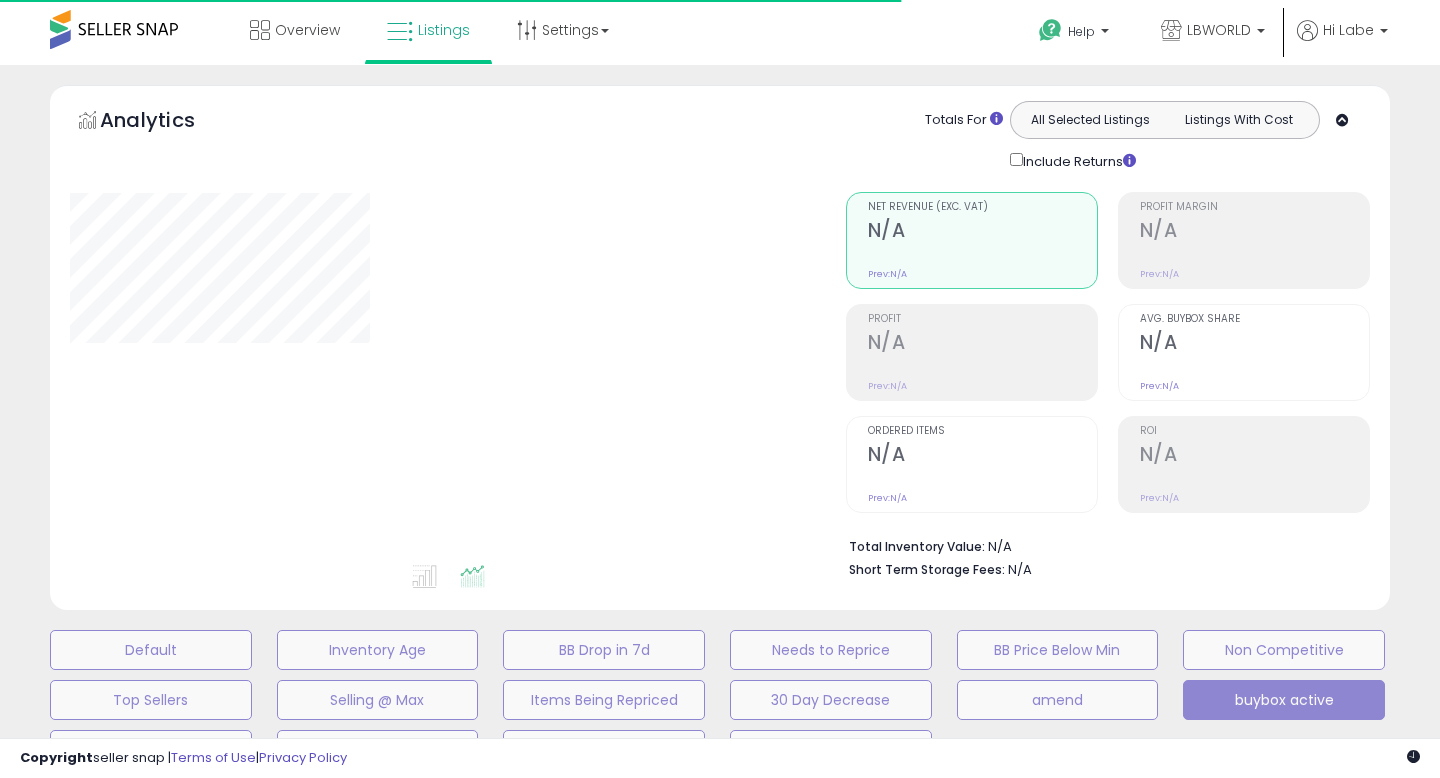 select on "**" 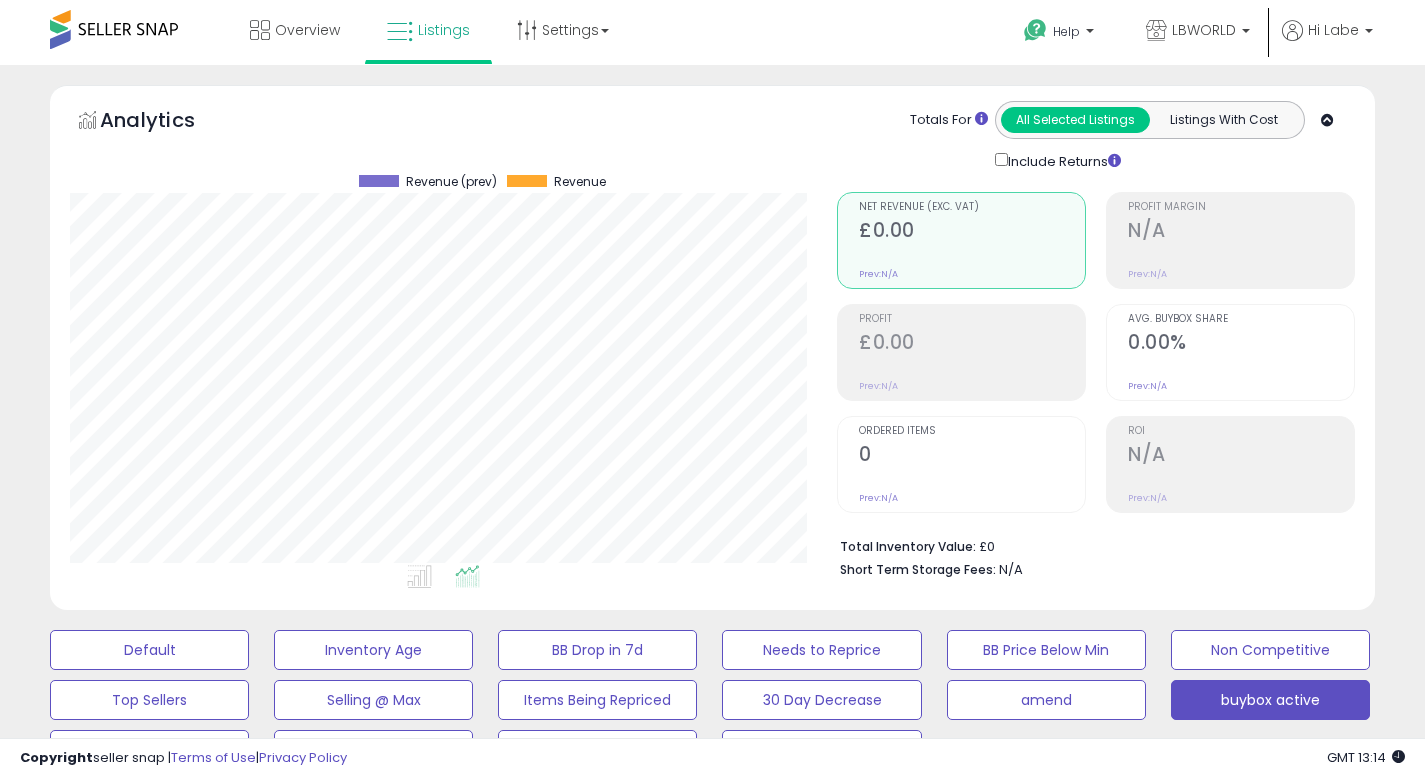 scroll, scrollTop: 35, scrollLeft: 0, axis: vertical 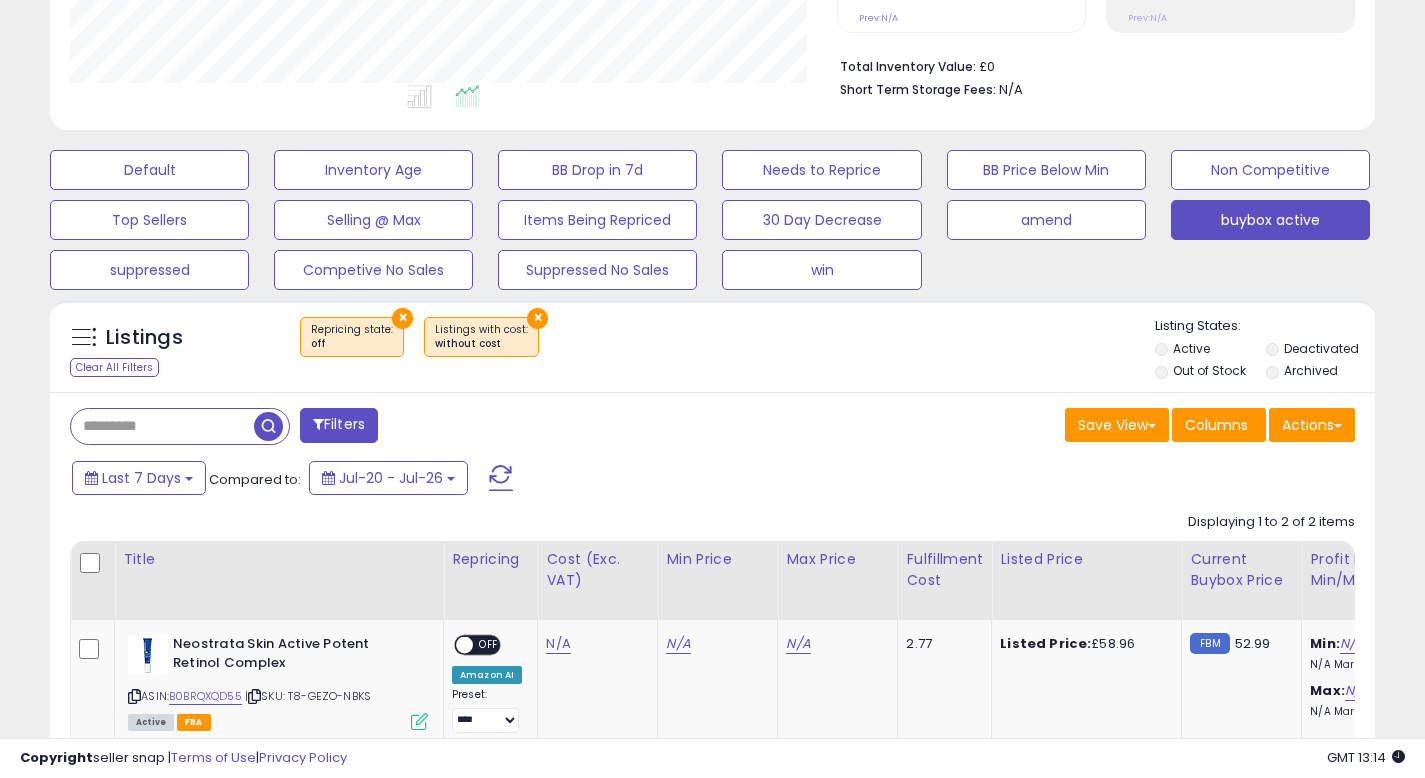 click on "×" at bounding box center [402, 318] 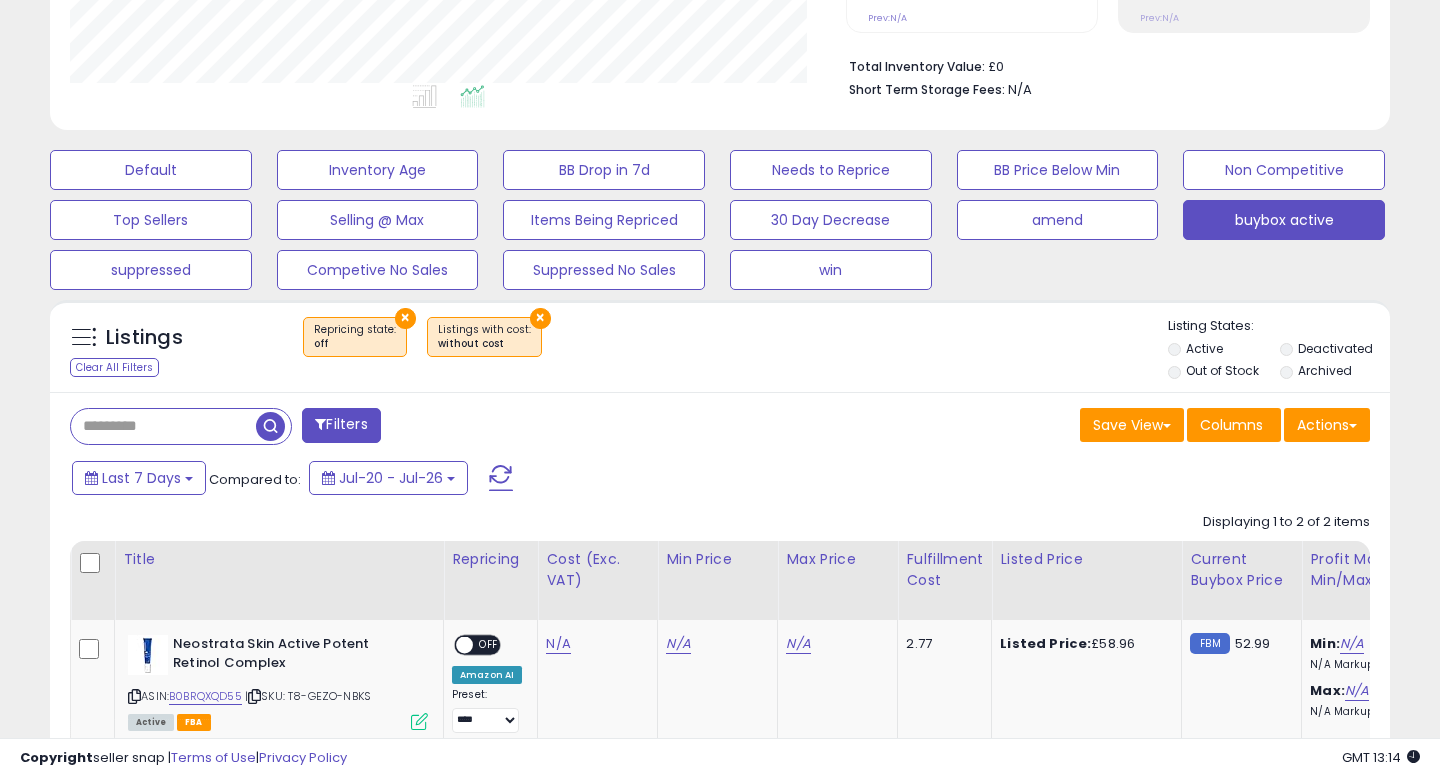scroll, scrollTop: 999590, scrollLeft: 999224, axis: both 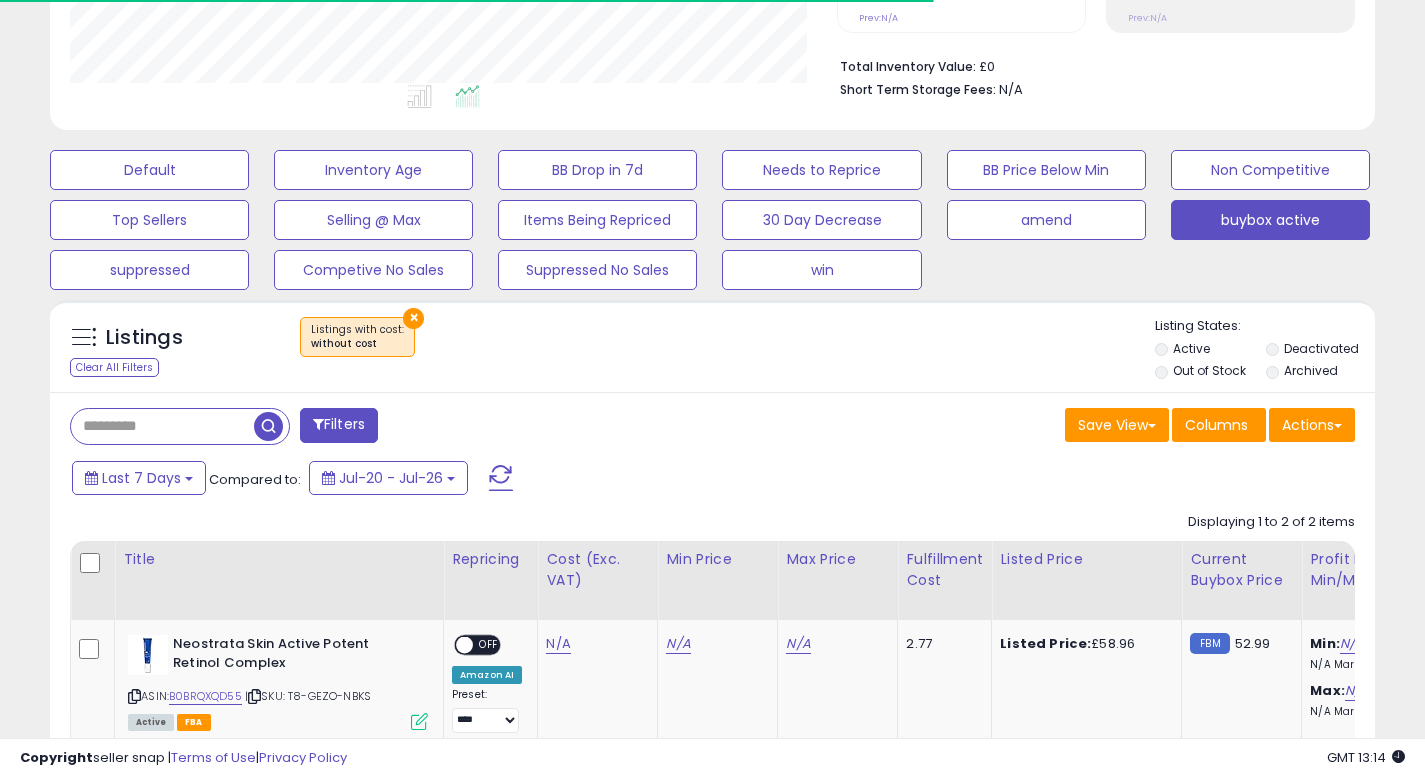 click on "×" at bounding box center (413, 318) 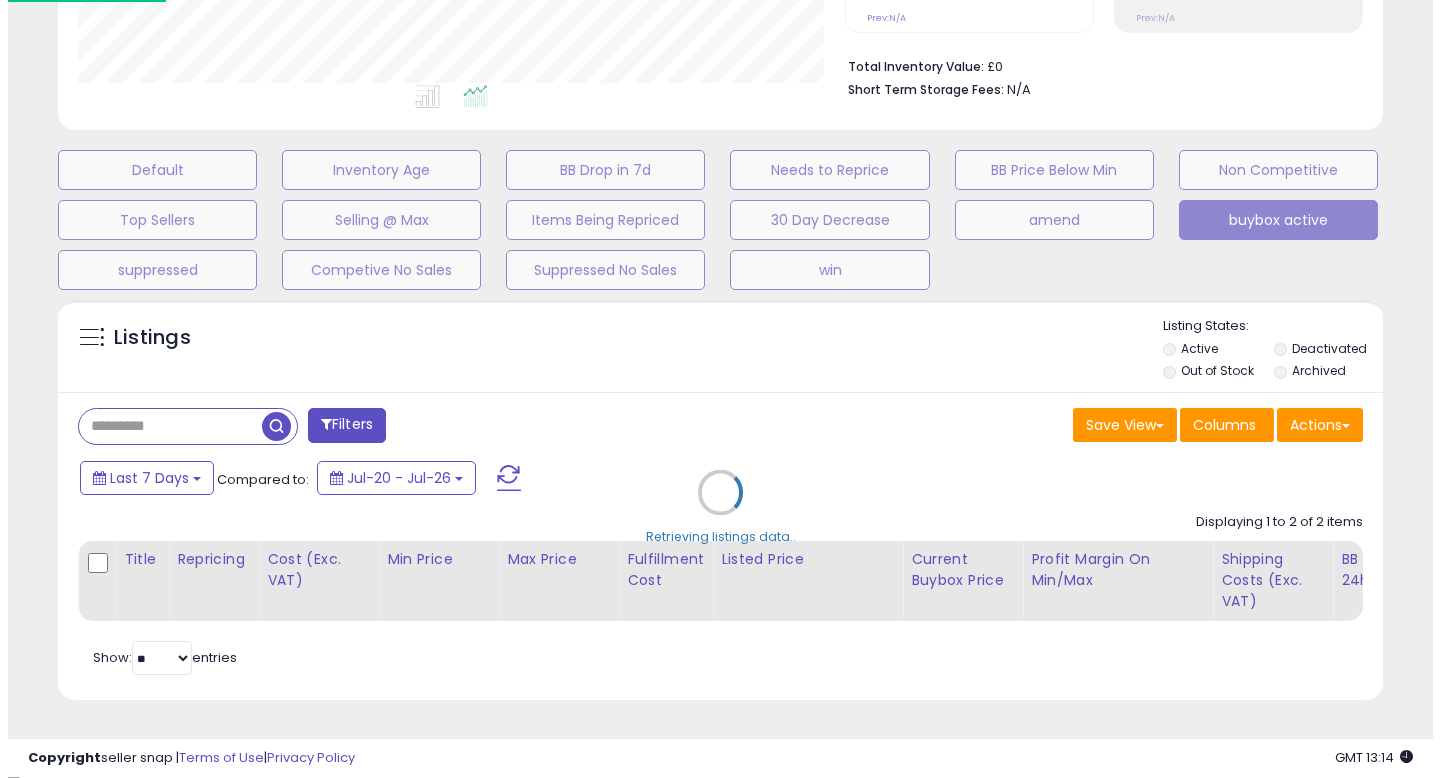 scroll, scrollTop: 999590, scrollLeft: 999224, axis: both 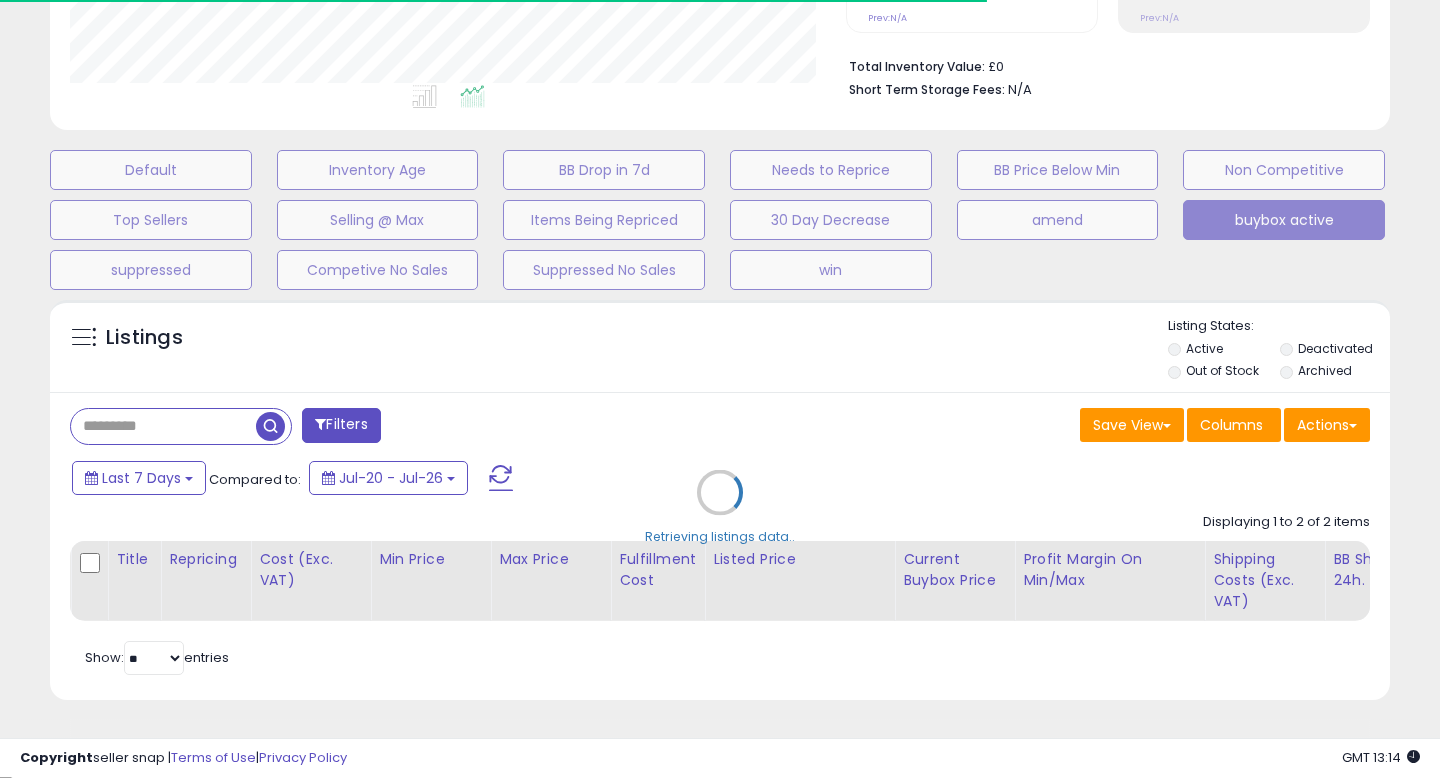 click on "Retrieving listings data.." at bounding box center (720, 507) 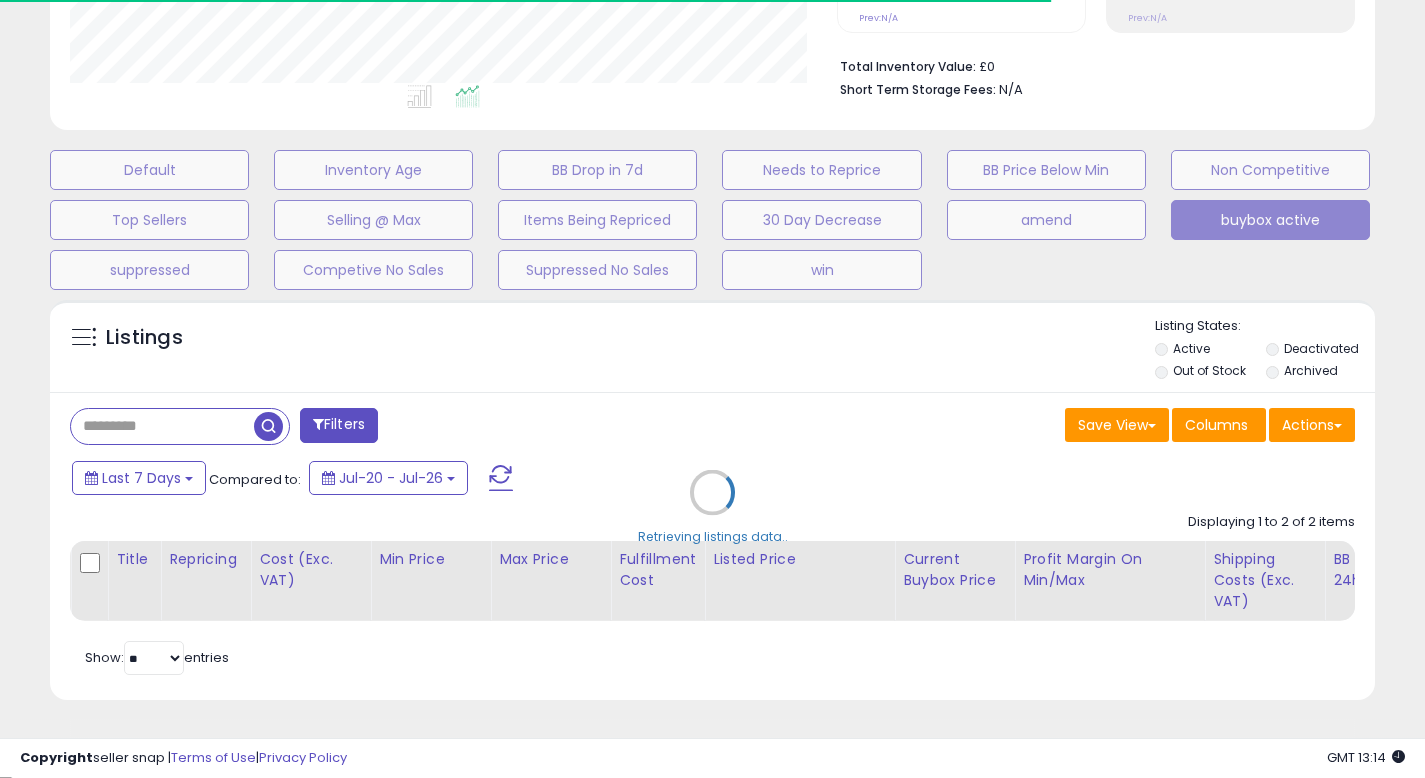 scroll, scrollTop: 999590, scrollLeft: 999233, axis: both 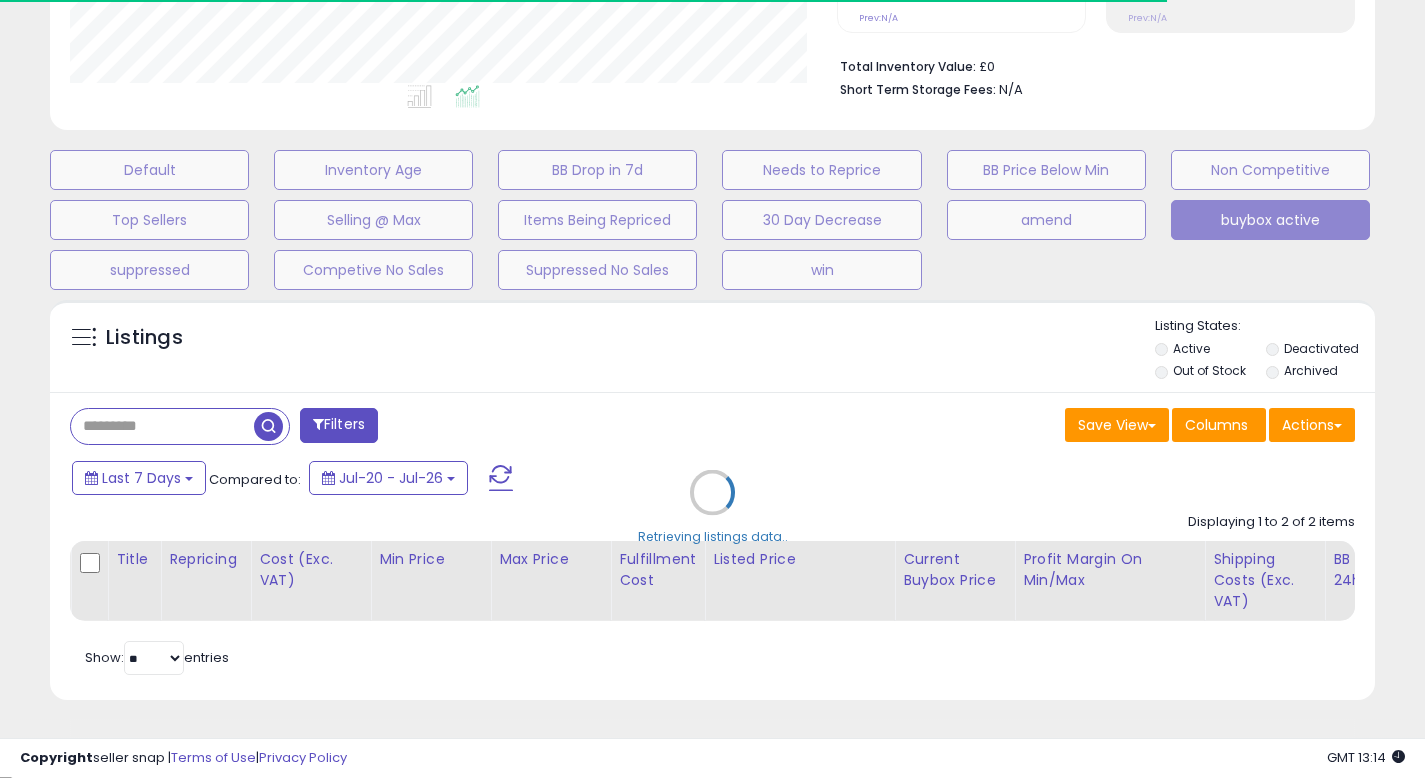click on "Retrieving listings data.." at bounding box center [712, 507] 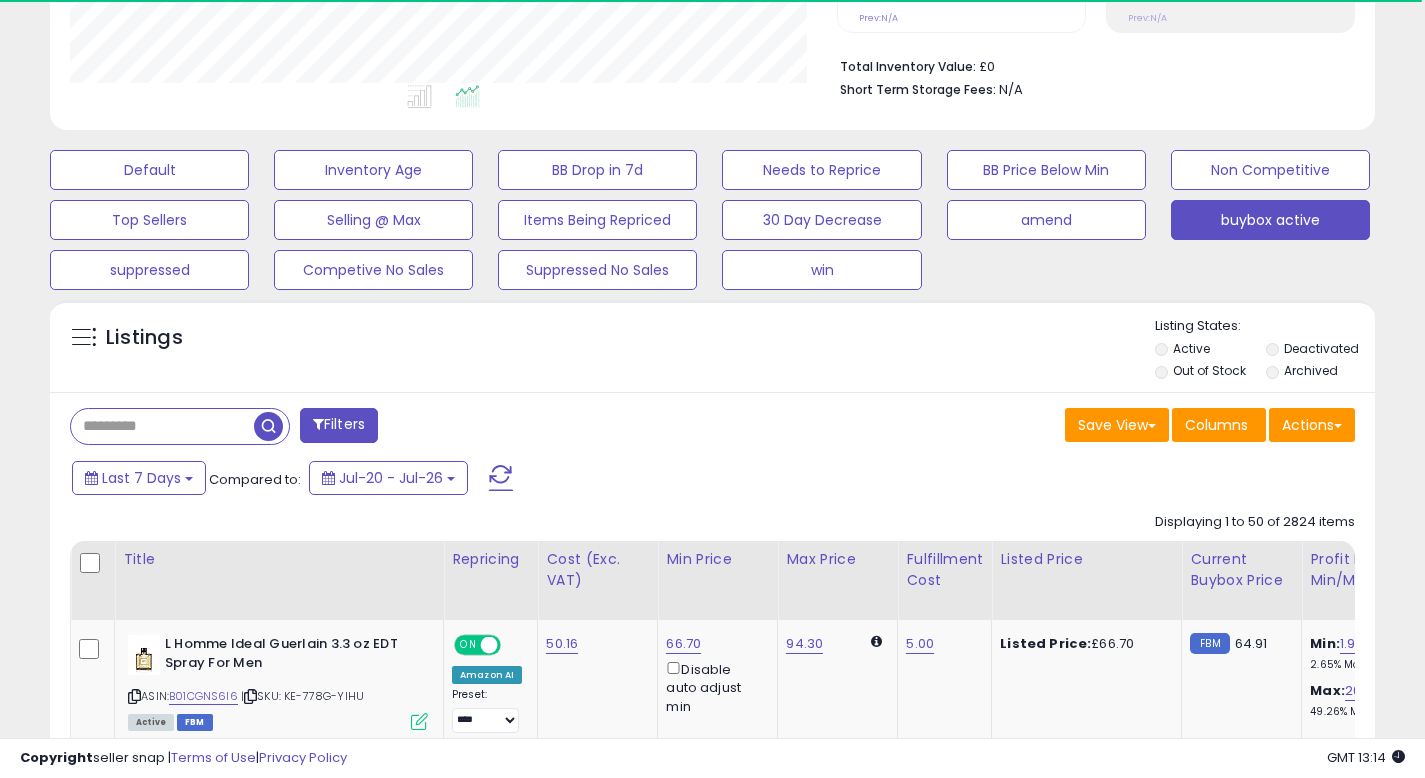 click at bounding box center [162, 426] 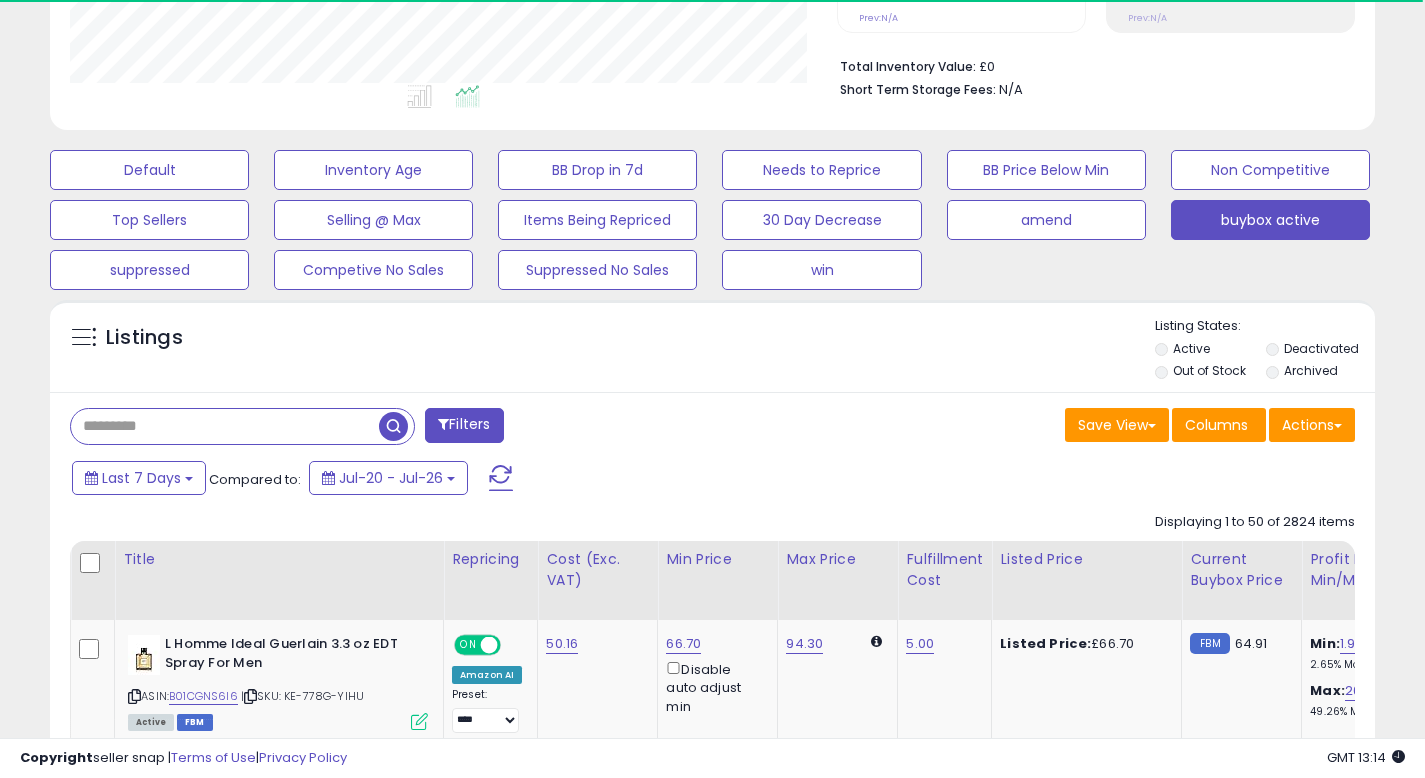 scroll, scrollTop: 999590, scrollLeft: 999233, axis: both 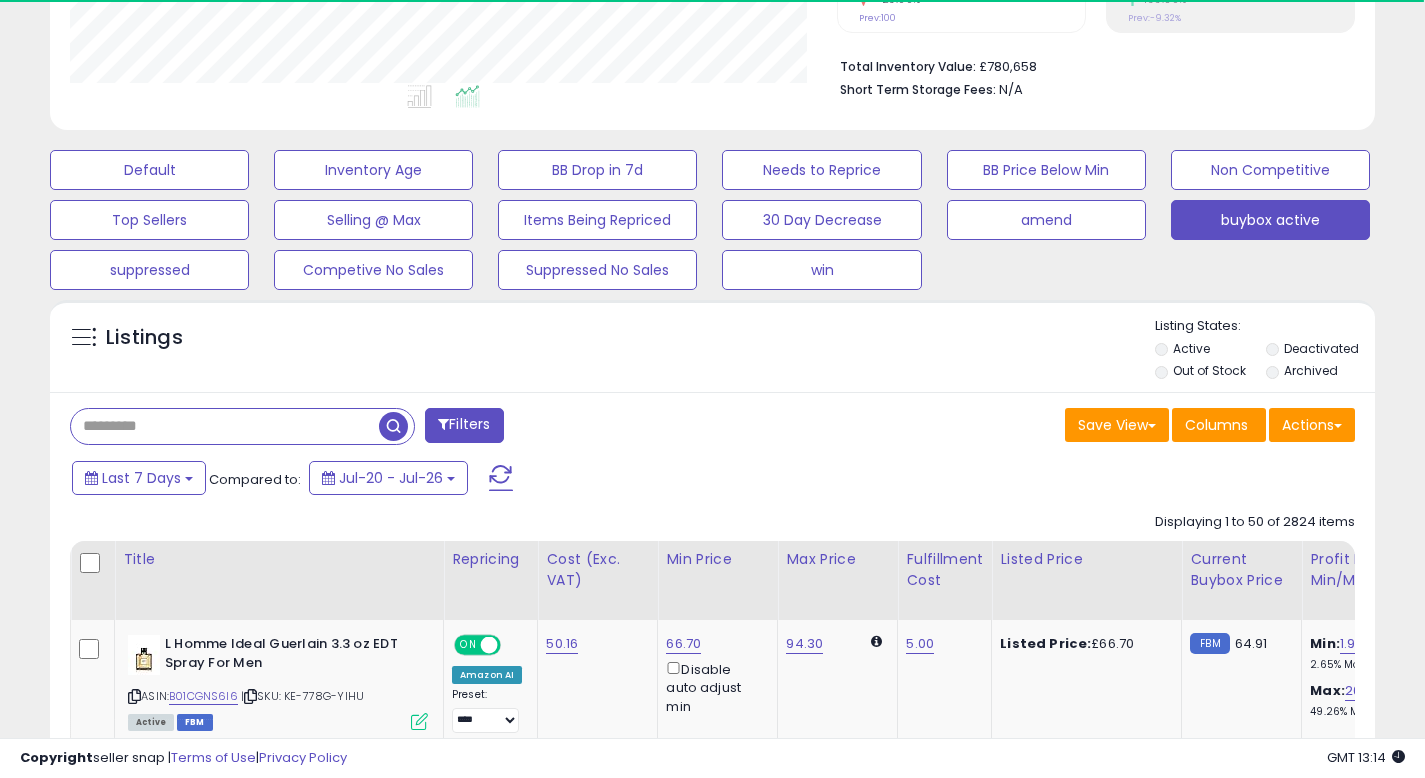 paste on "**********" 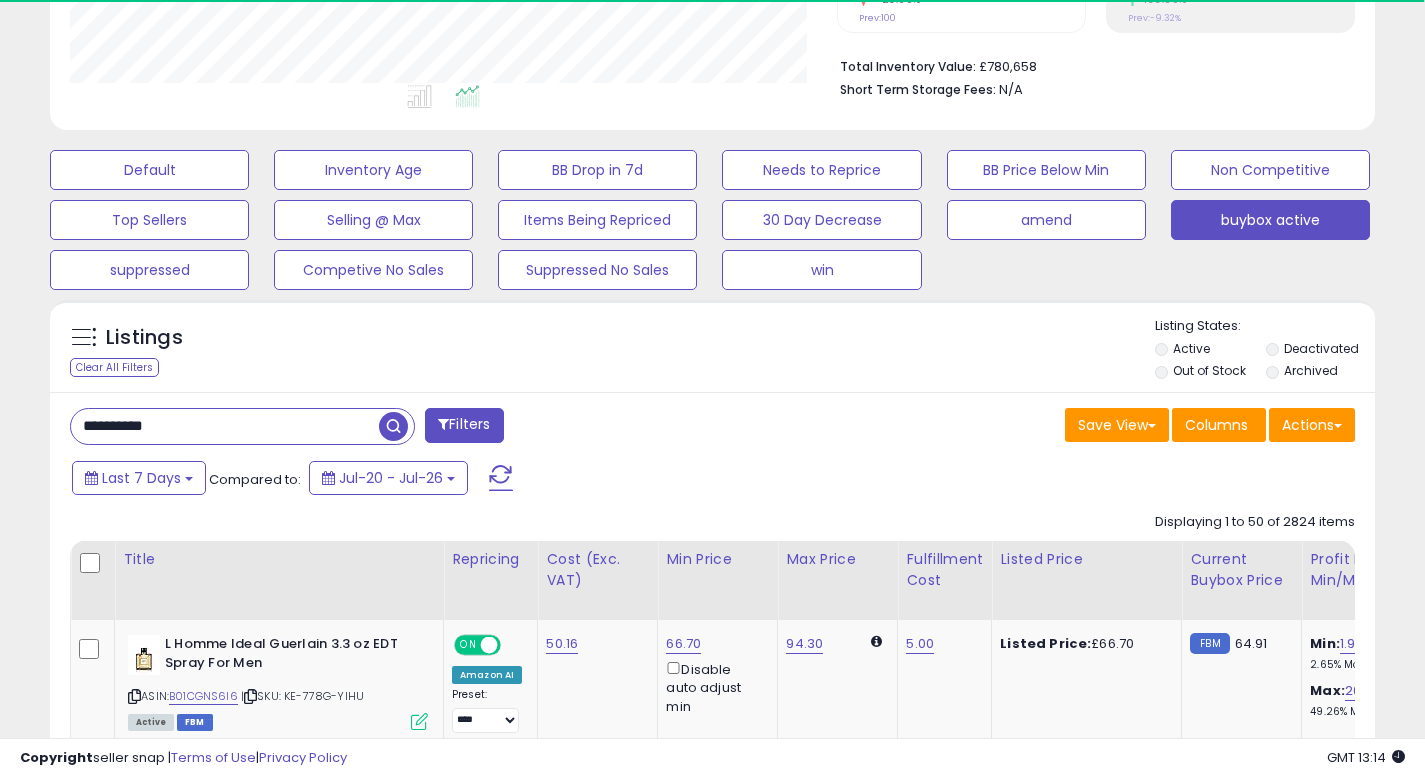 type on "**********" 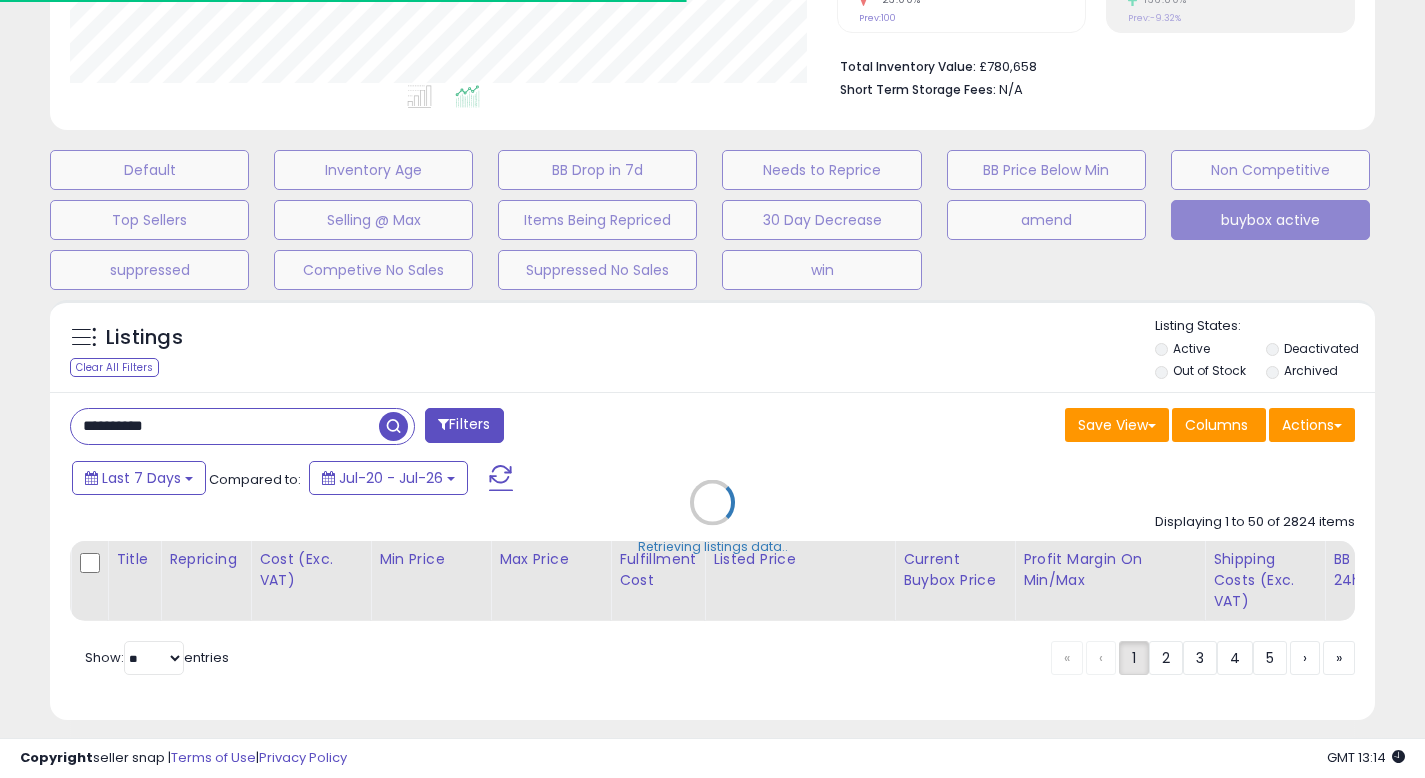 scroll, scrollTop: 0, scrollLeft: 0, axis: both 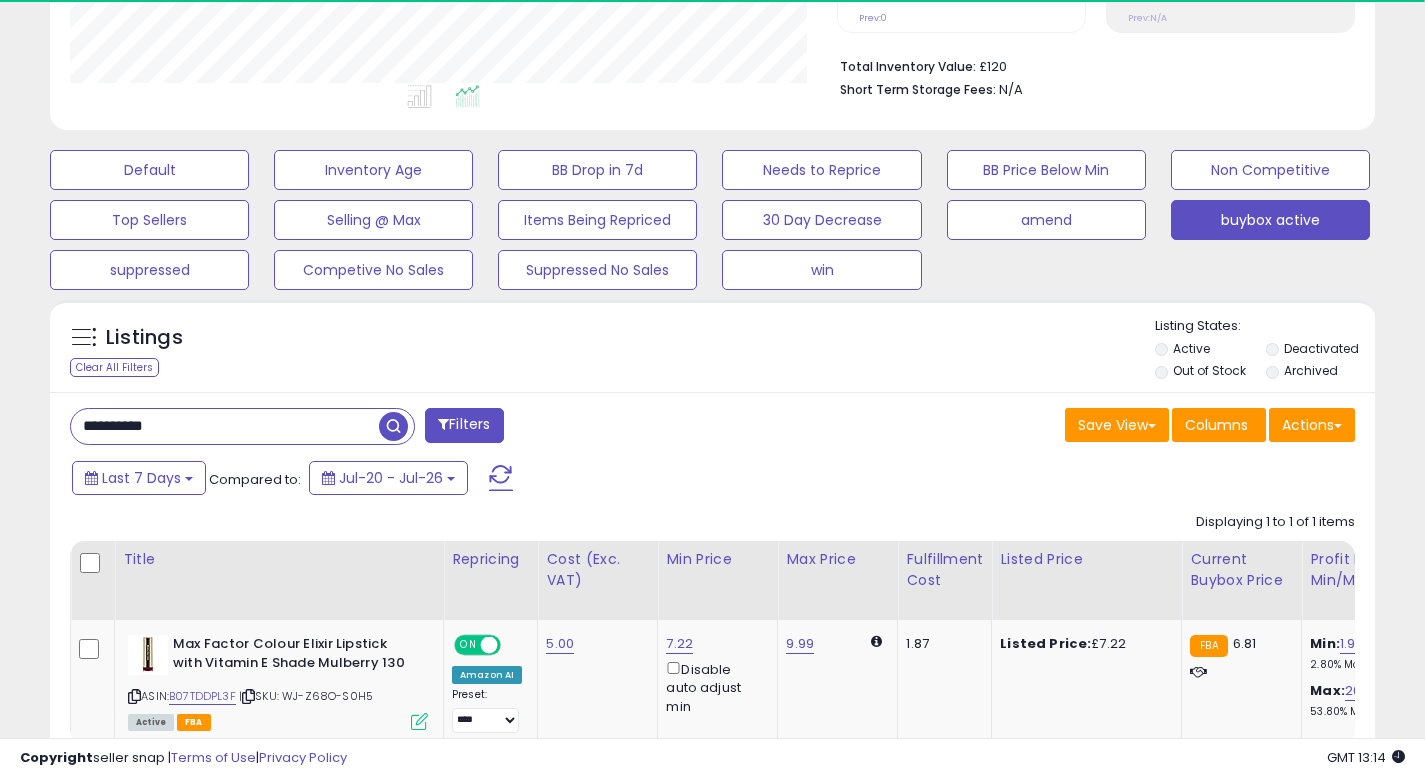 click on "Listings
Clear All Filters
Listing States:" at bounding box center [712, 351] 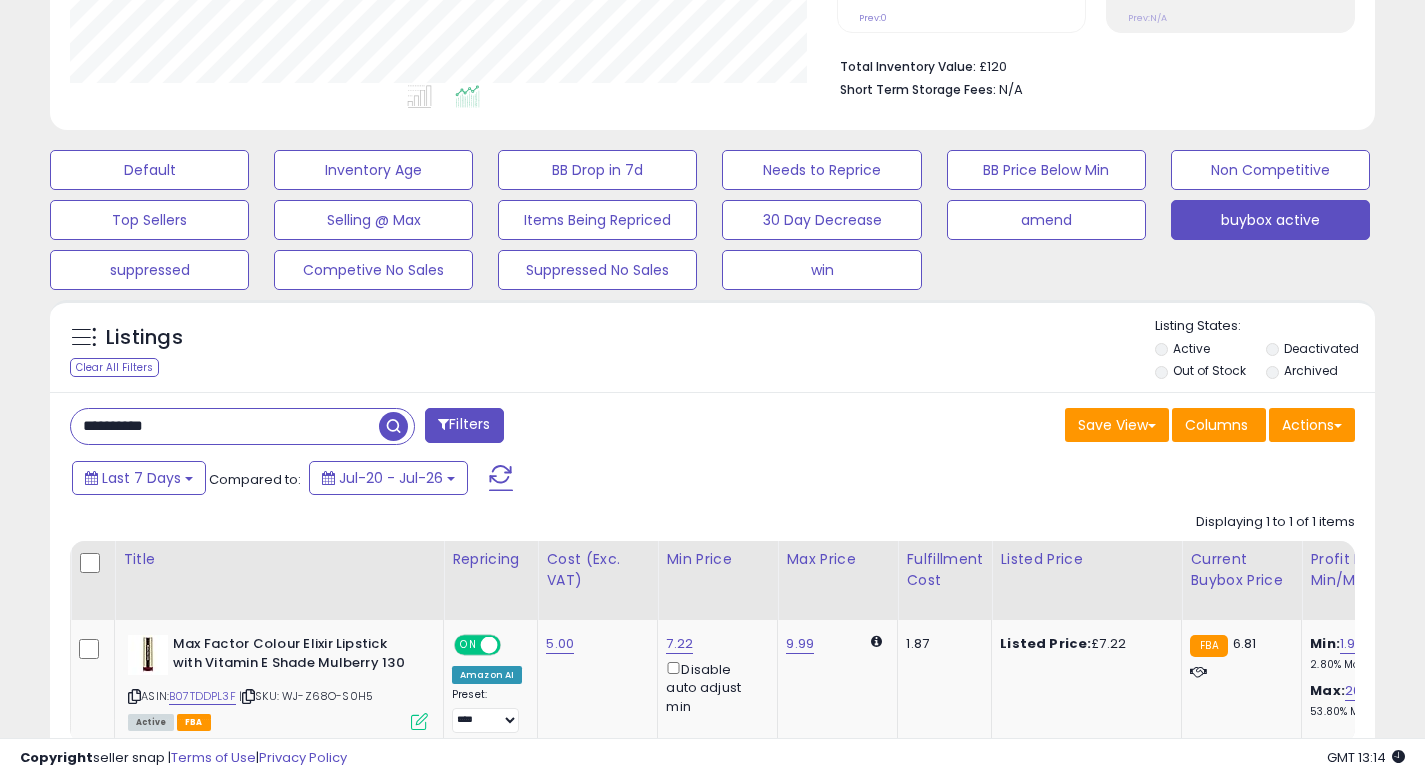 scroll, scrollTop: 517, scrollLeft: 0, axis: vertical 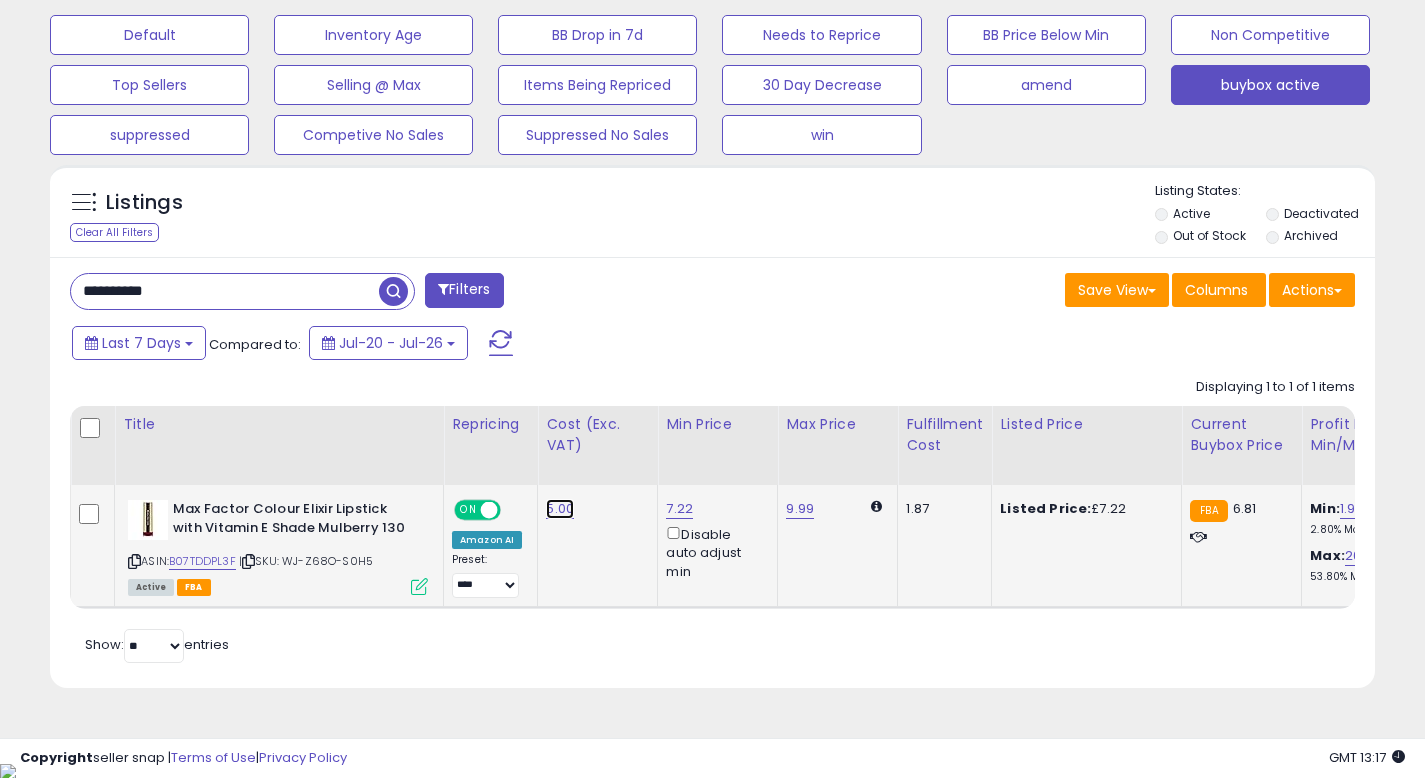 click on "5.00" at bounding box center [560, 509] 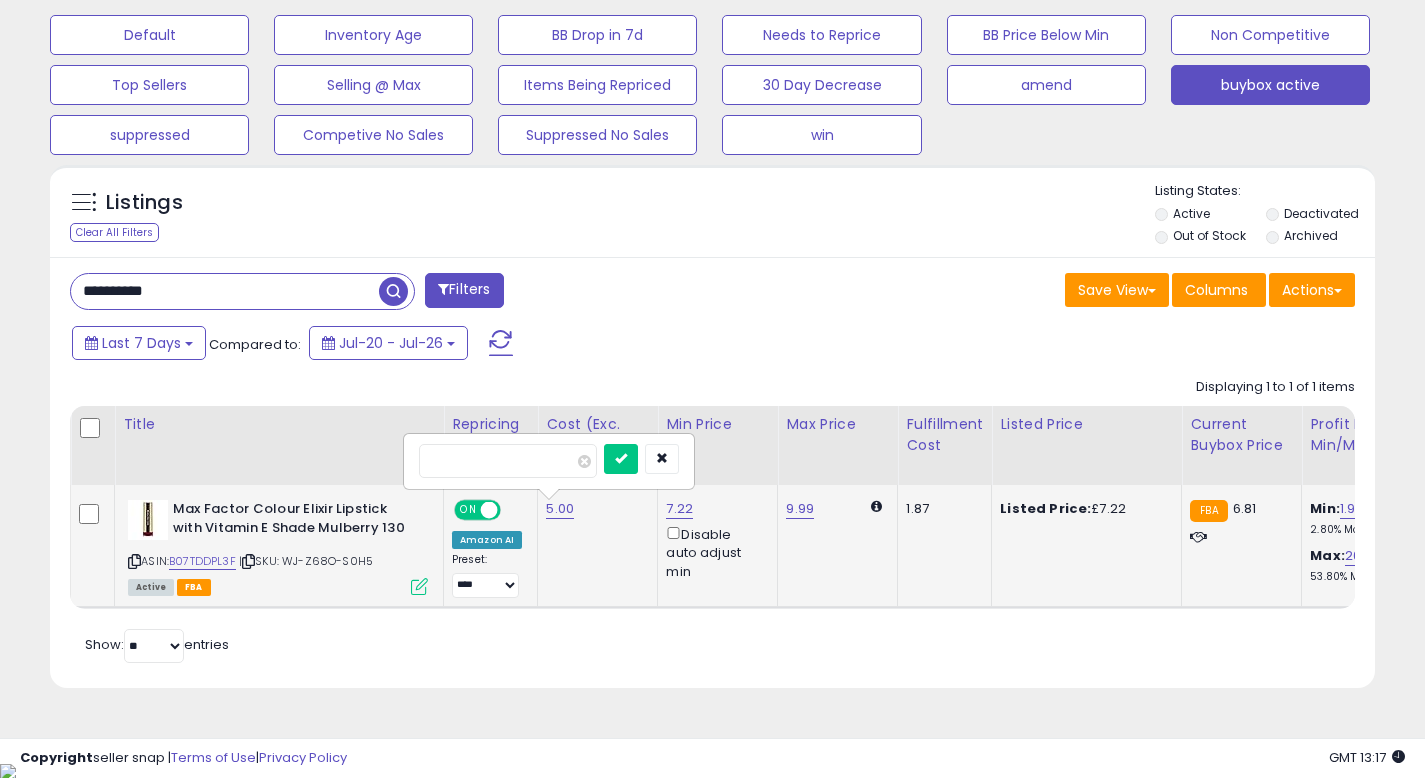 click on "****" at bounding box center [508, 461] 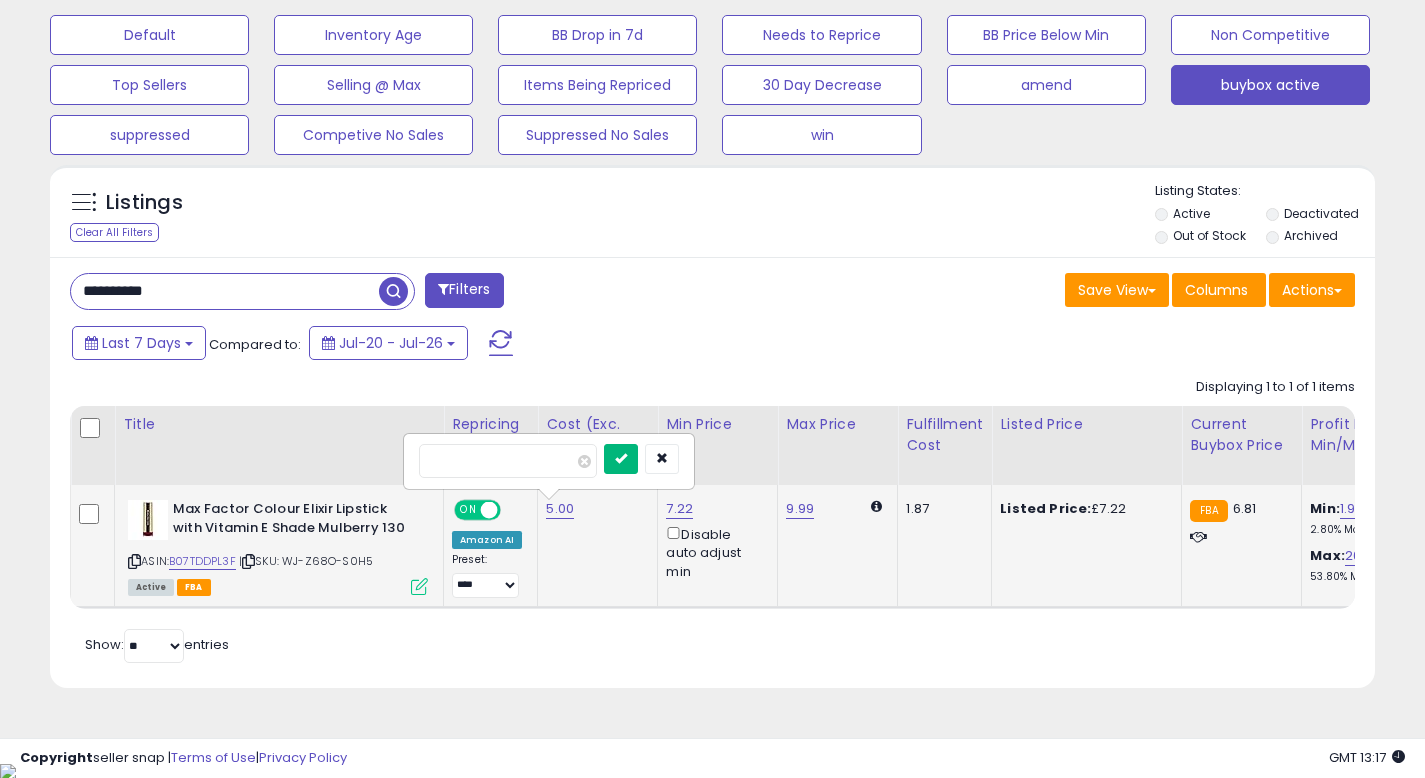type on "*" 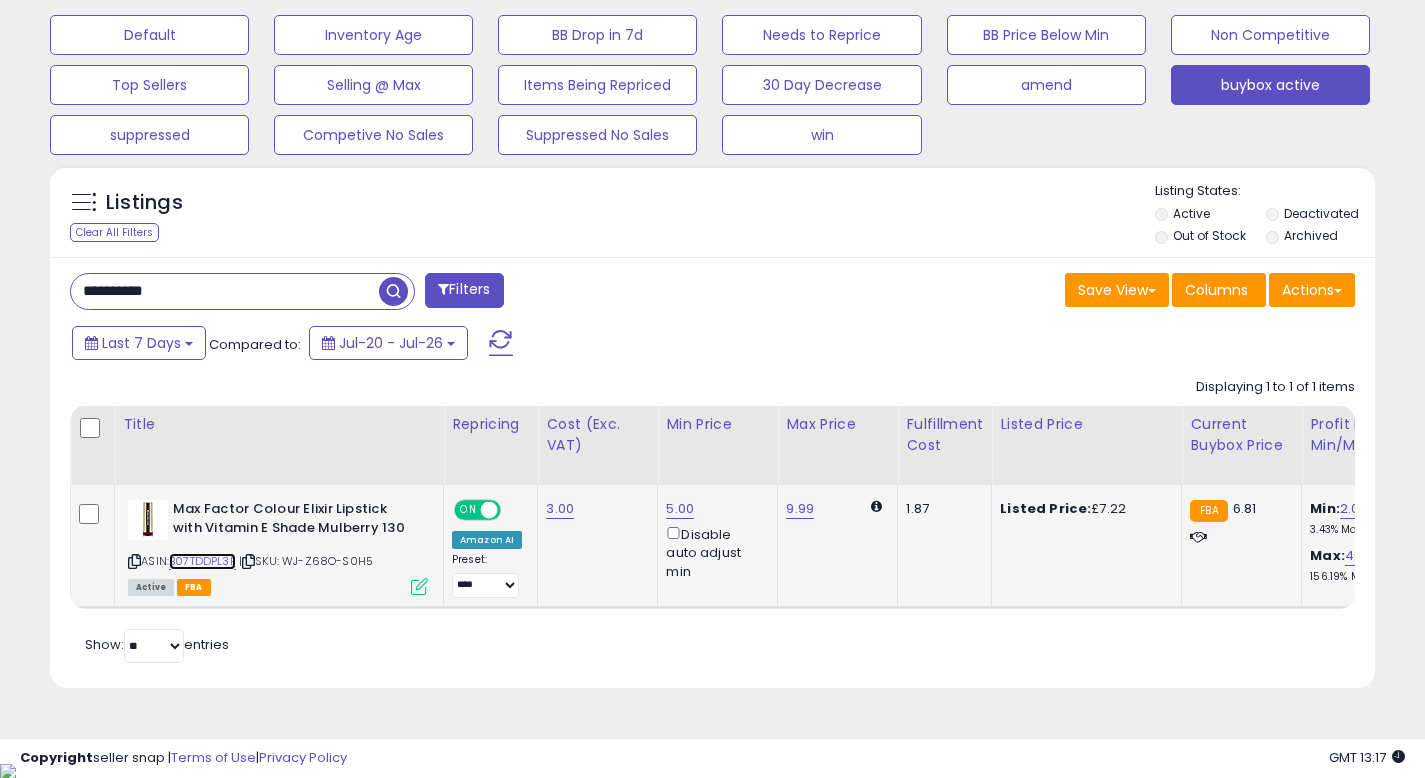 click on "B07TDDPL3F" at bounding box center (202, 561) 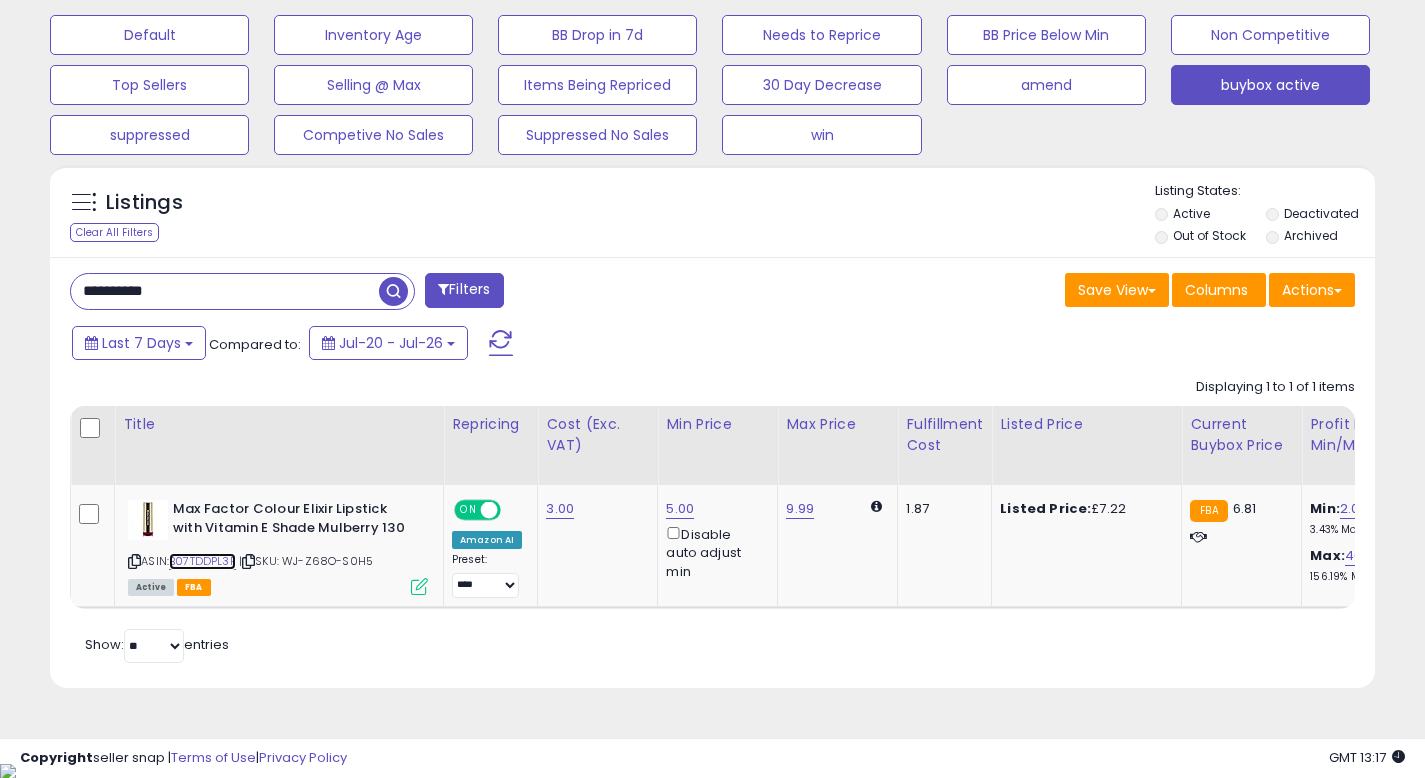 scroll, scrollTop: 0, scrollLeft: 54, axis: horizontal 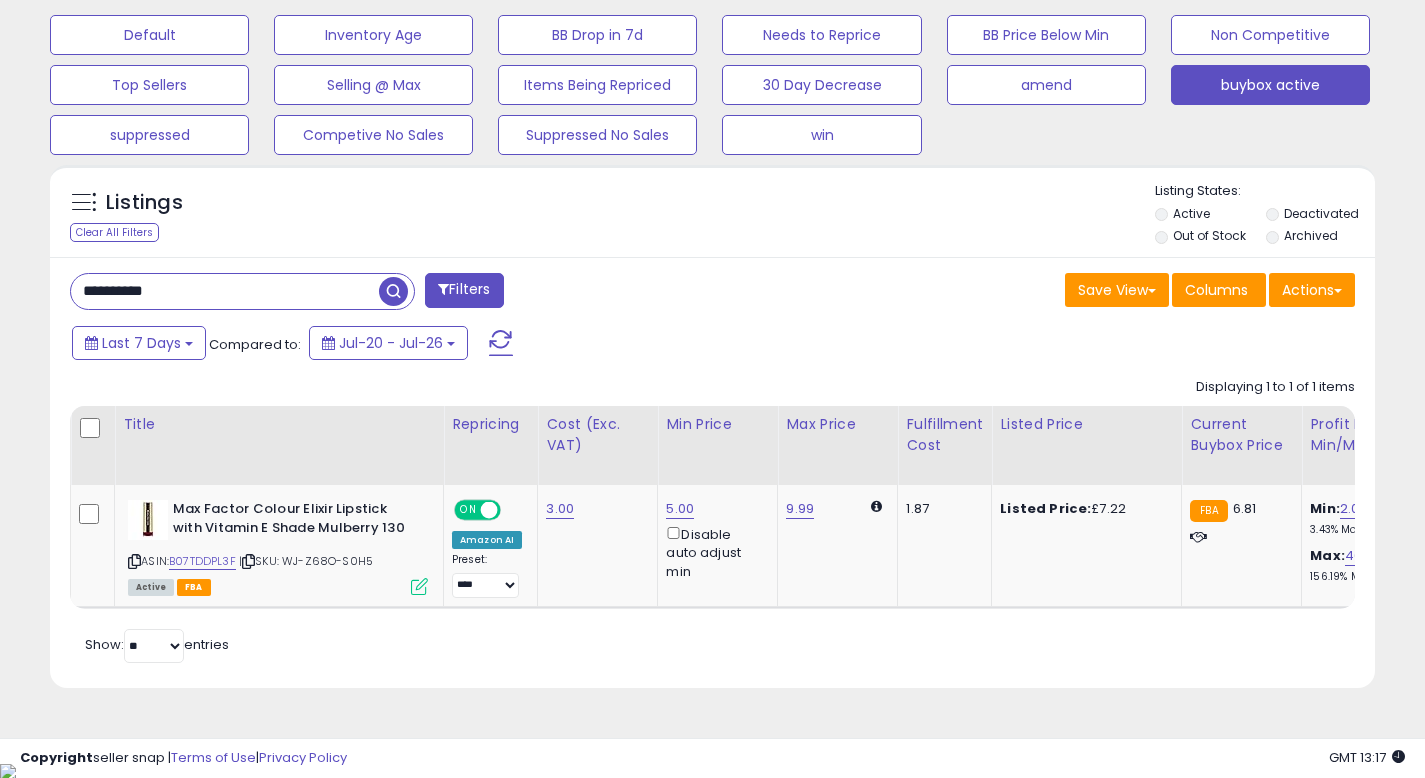click on "Save View
Save As New View
Update Current View
Columns
Actions
Import  Export Visible Columns" at bounding box center [1042, 292] 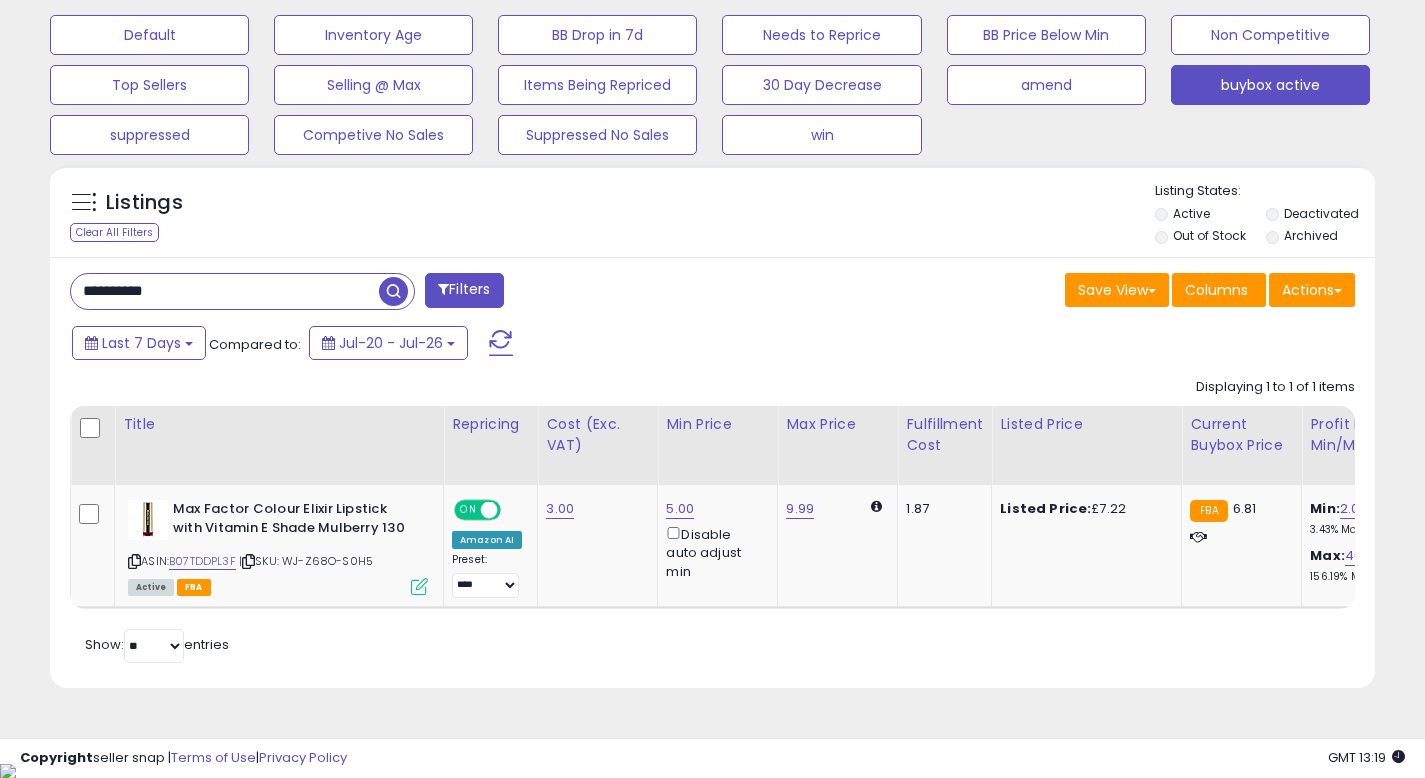 click on "**********" at bounding box center [225, 291] 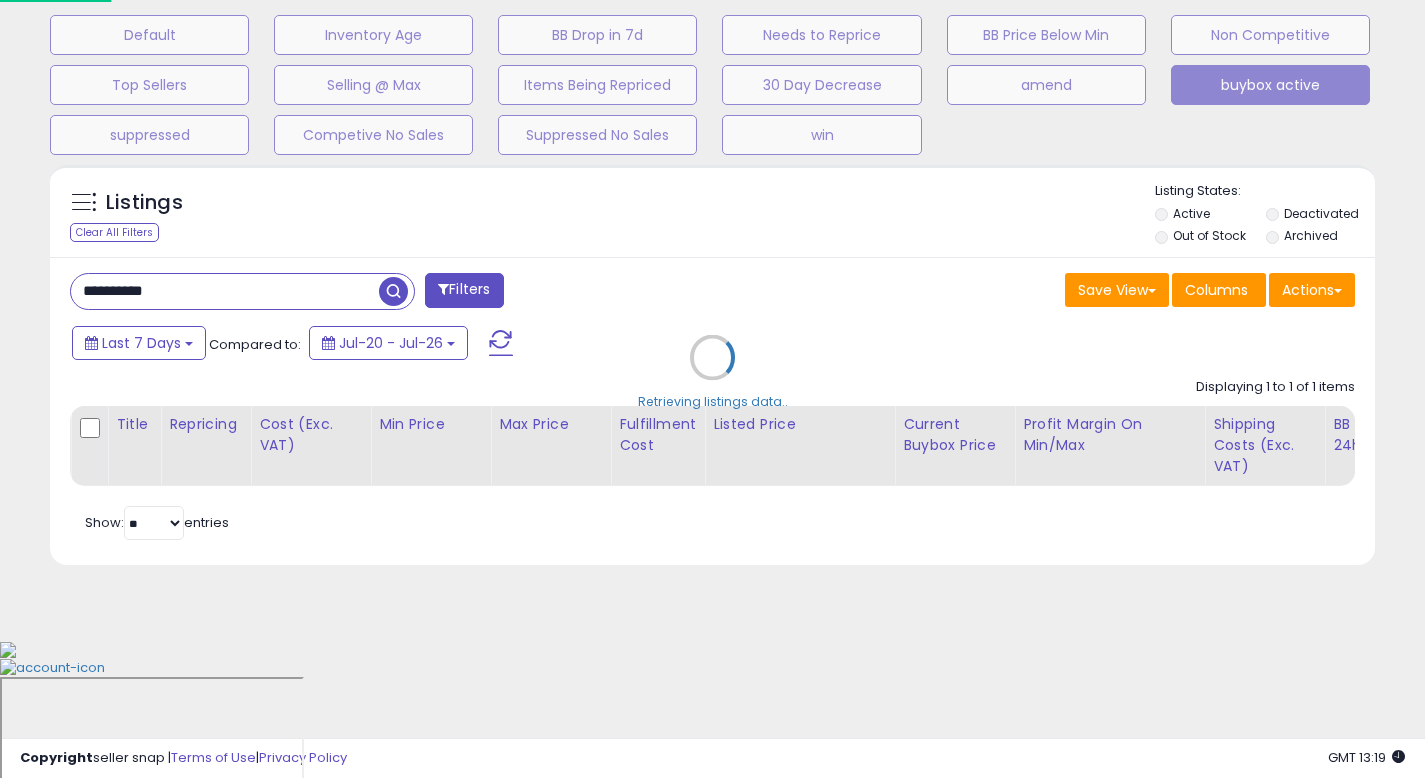 scroll, scrollTop: 999590, scrollLeft: 999224, axis: both 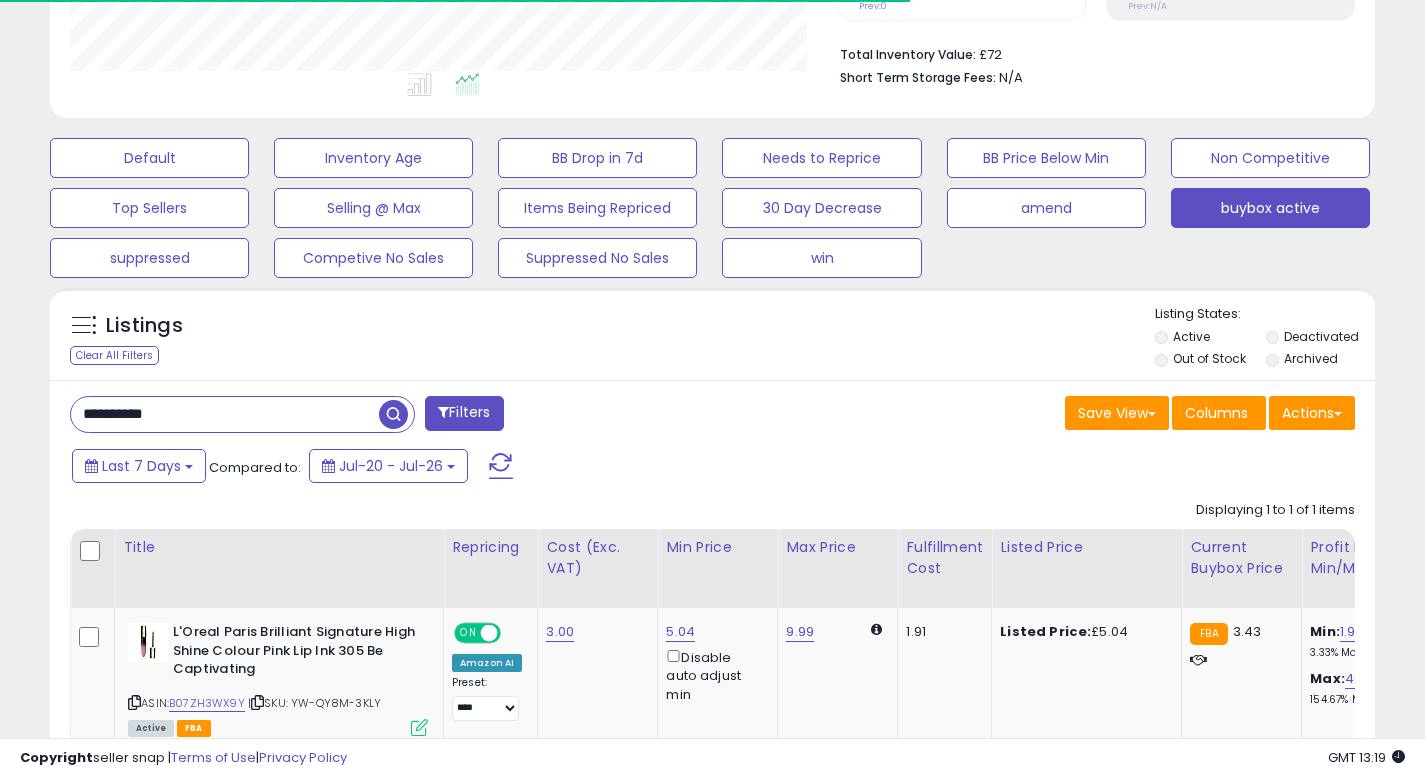 click on "Listings
Clear All Filters
Listing States:" at bounding box center (712, 339) 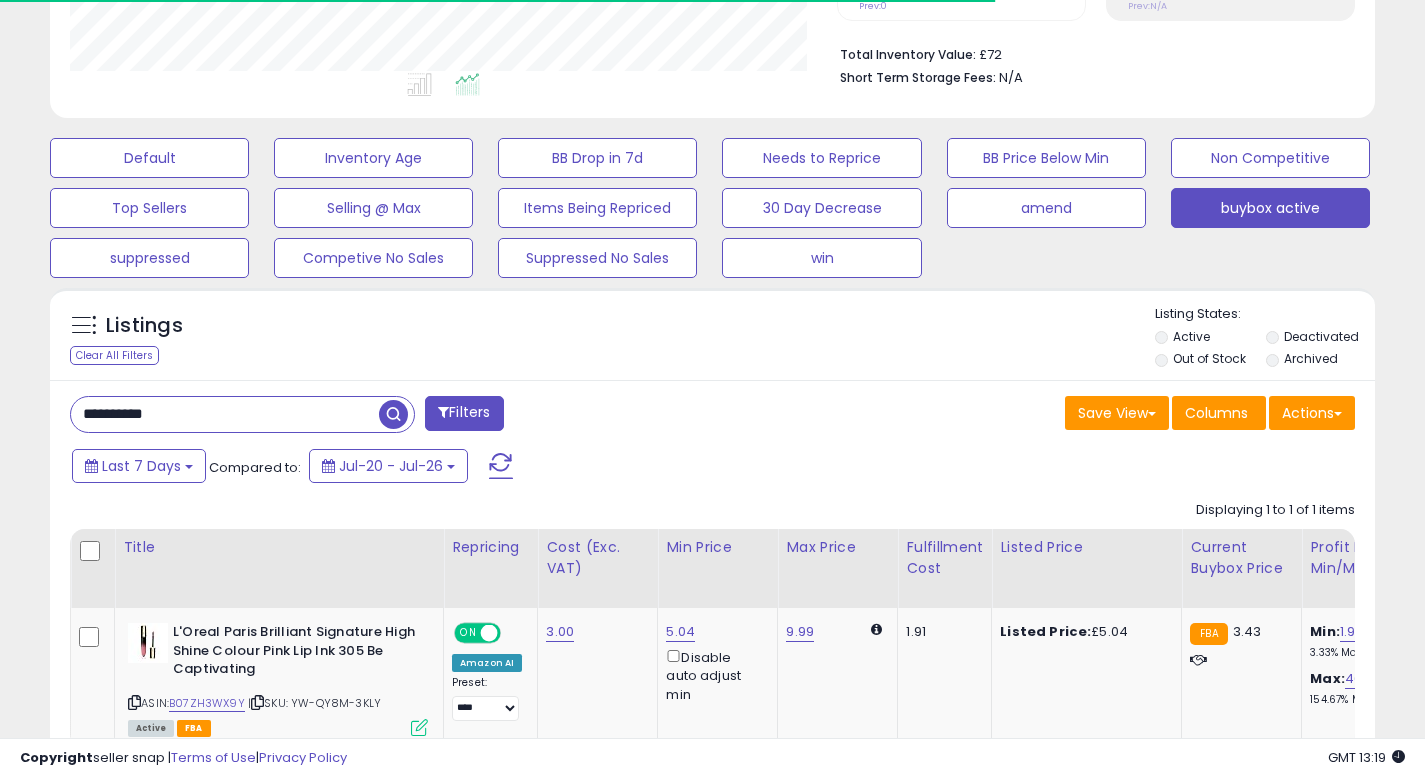scroll, scrollTop: 532, scrollLeft: 0, axis: vertical 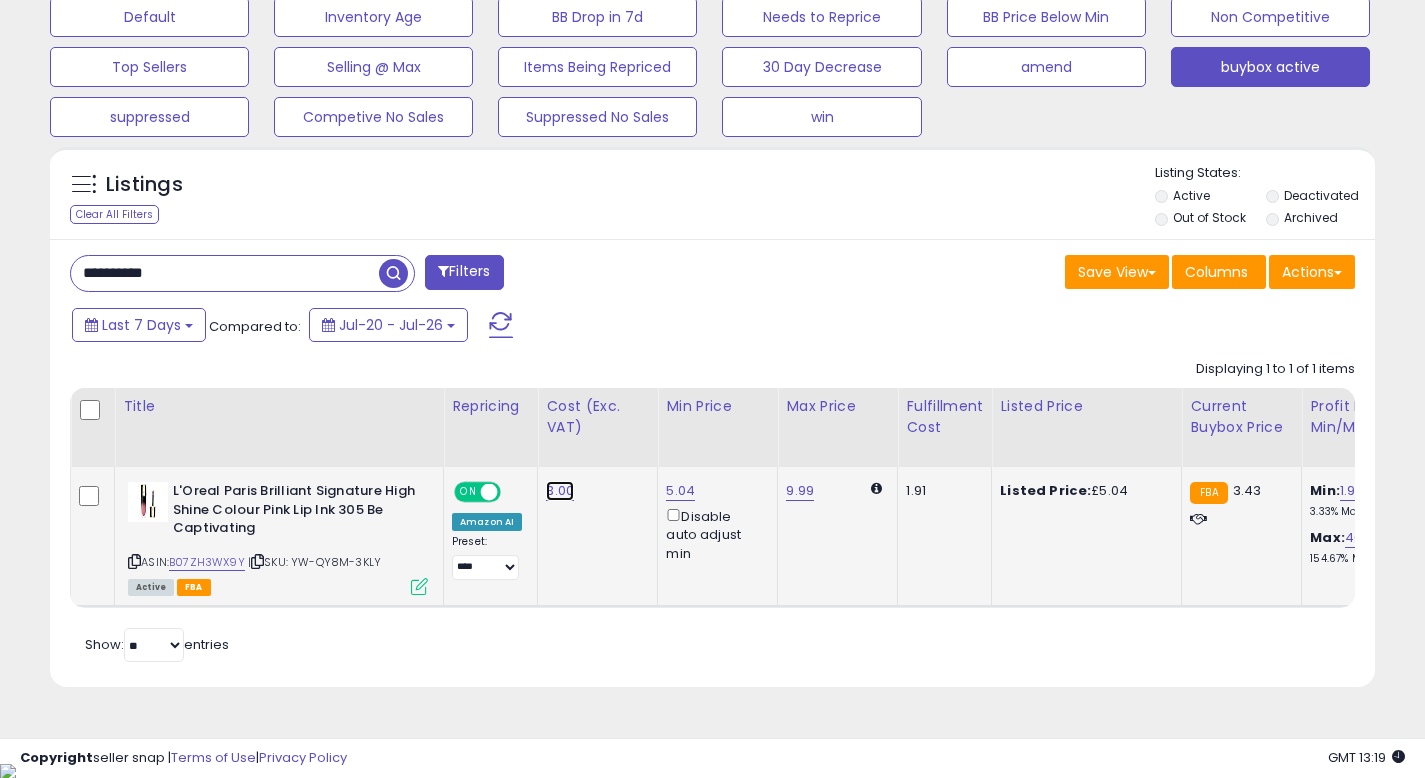 click on "3.00" at bounding box center [560, 491] 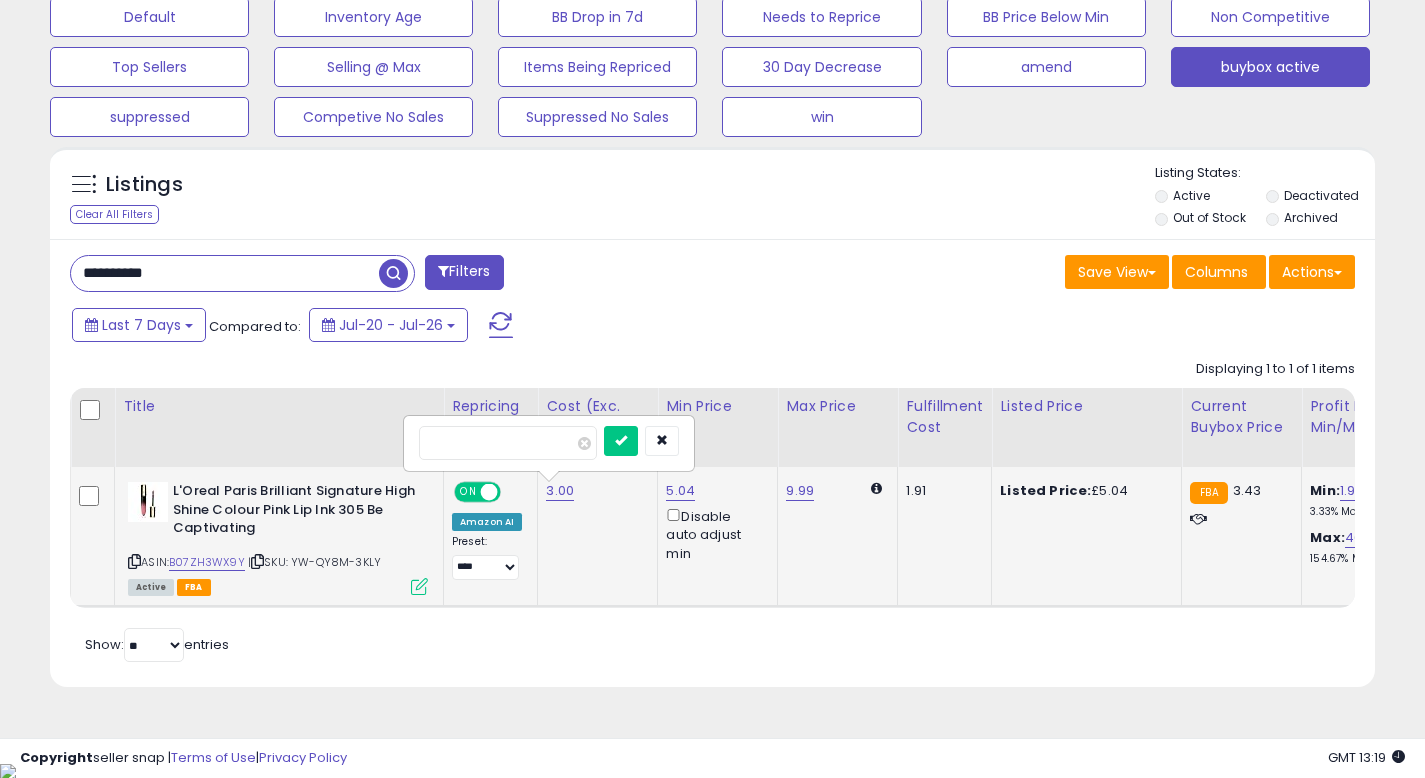 click on "****" at bounding box center [508, 443] 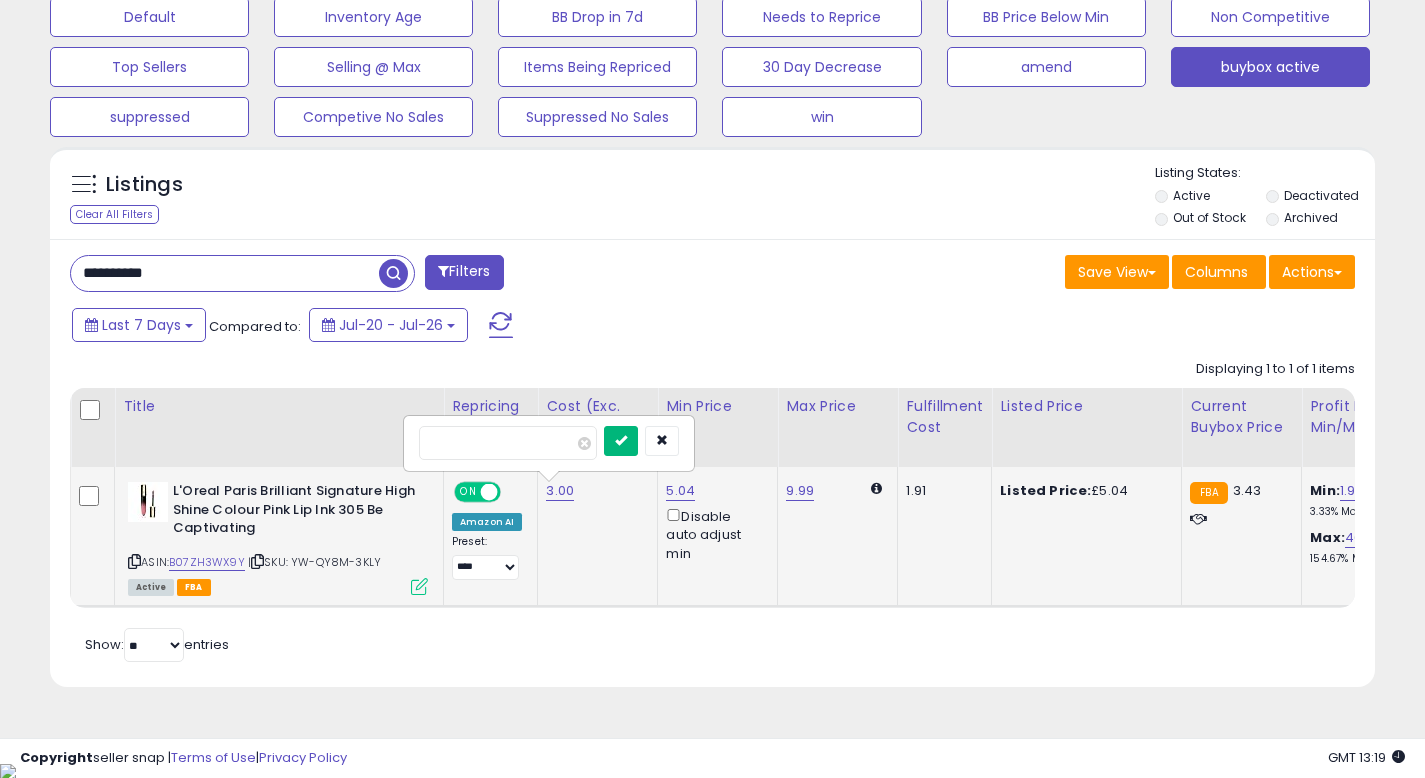 type on "*" 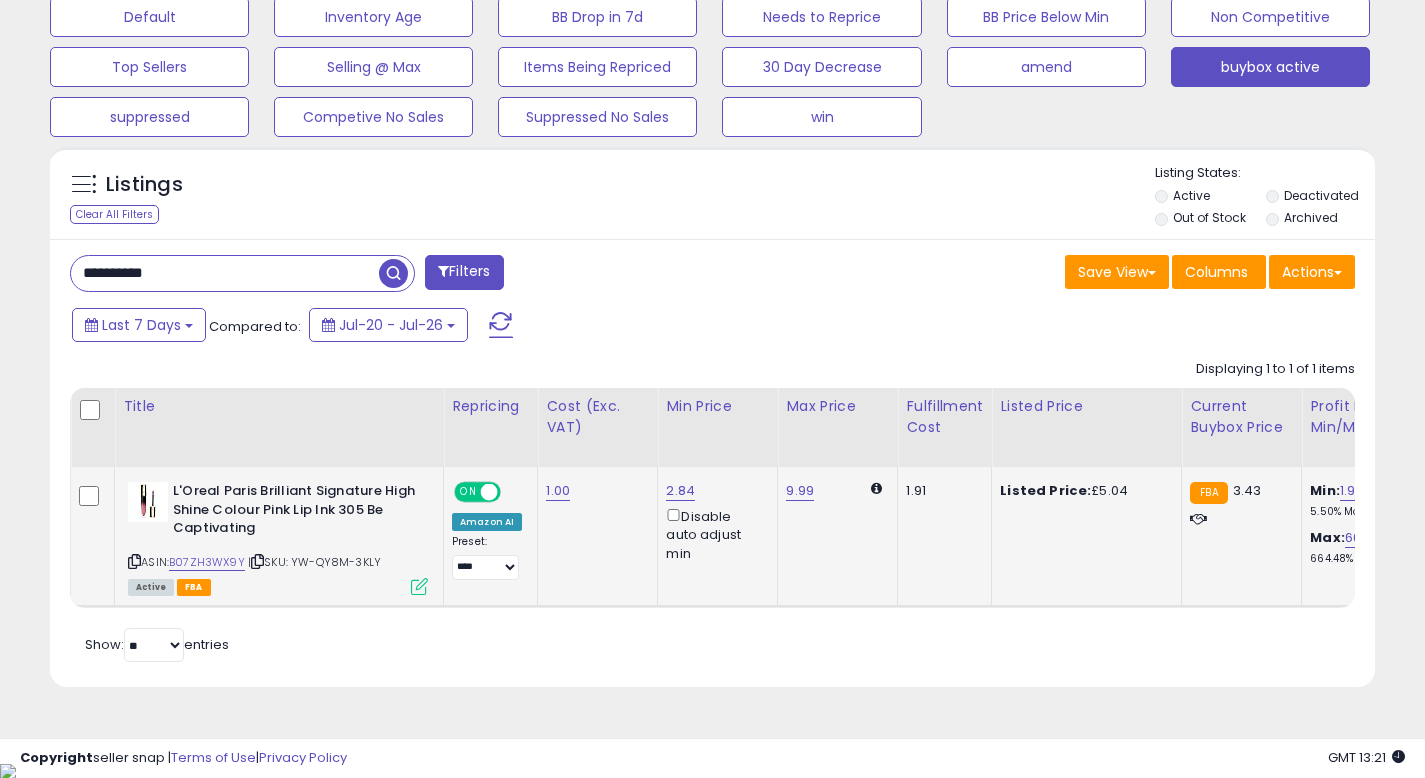 click on "**********" at bounding box center (225, 273) 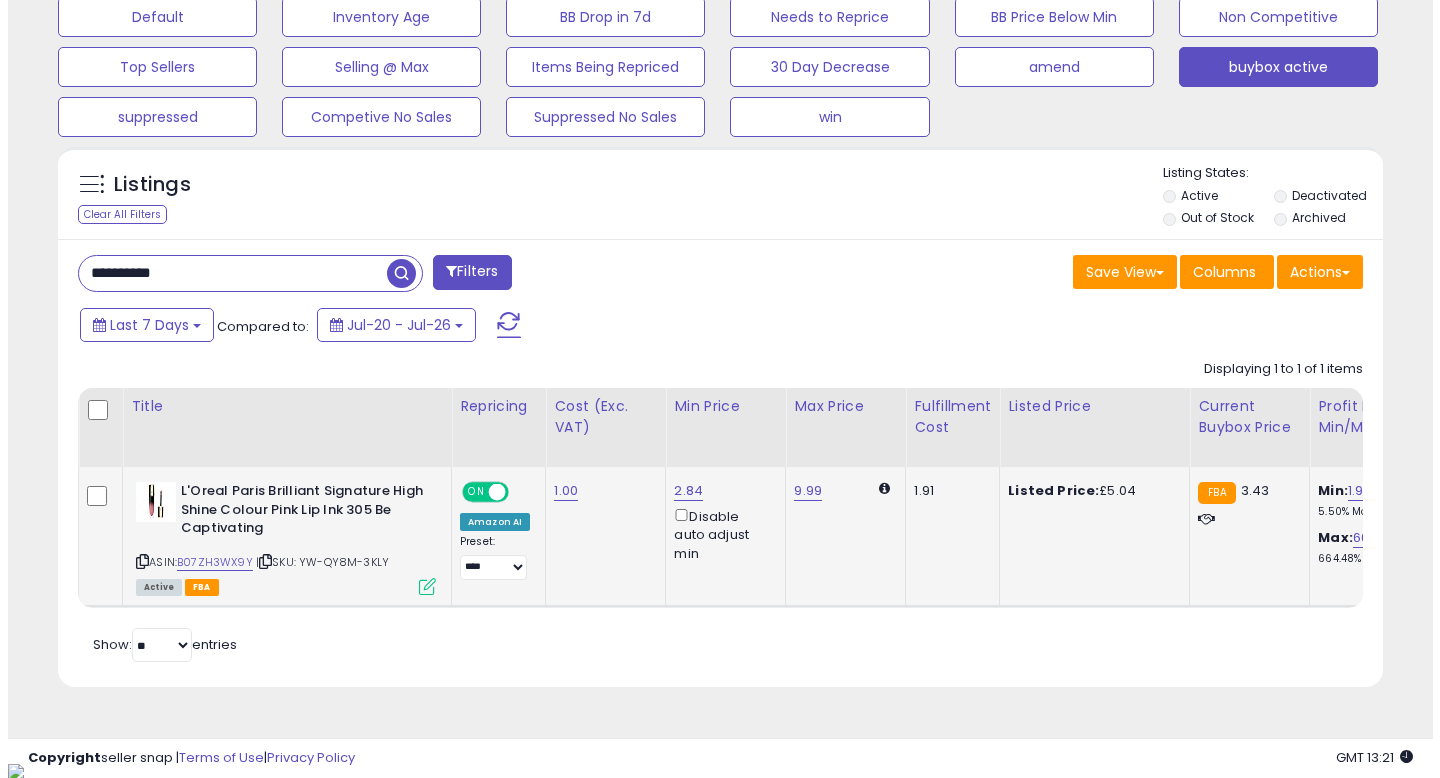 scroll, scrollTop: 492, scrollLeft: 0, axis: vertical 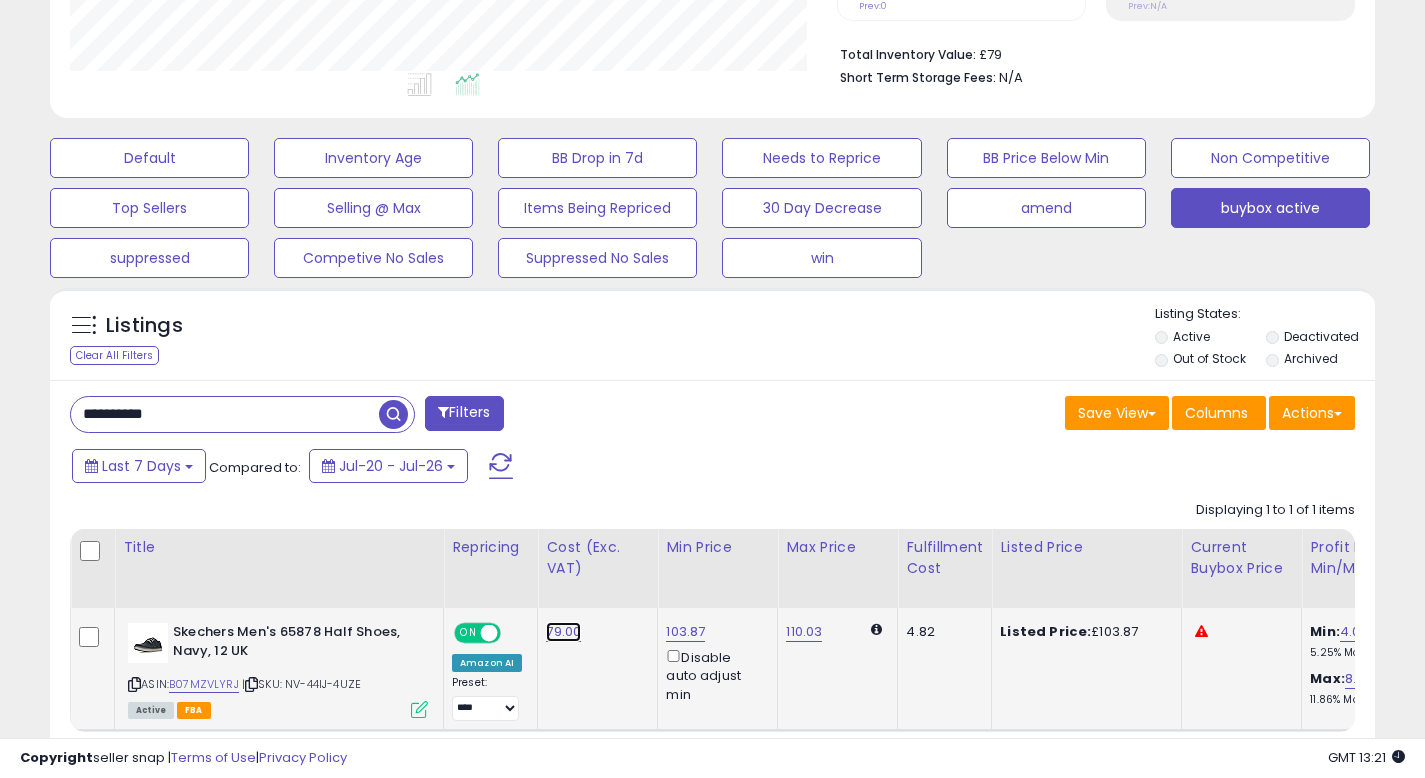 click on "79.00" at bounding box center [563, 632] 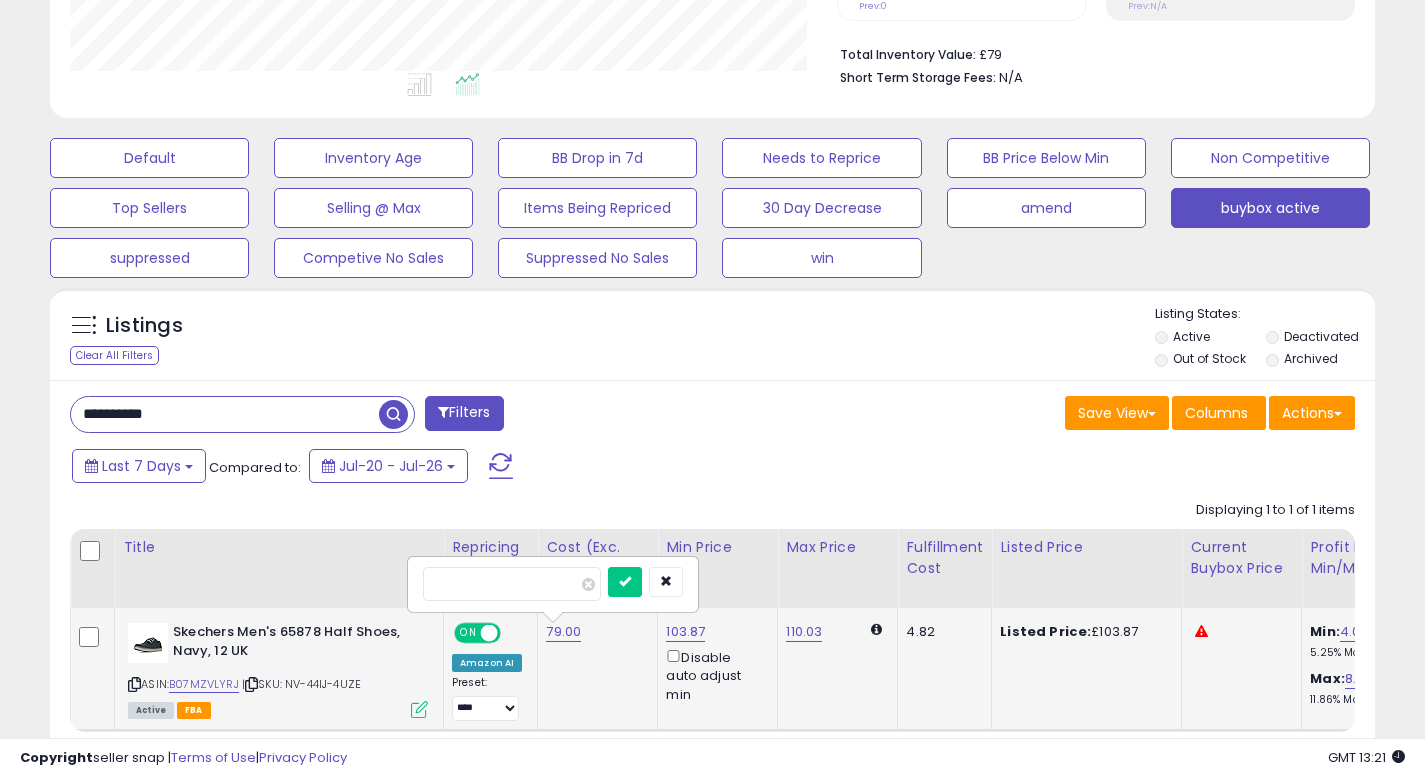 click on "*****" at bounding box center (512, 584) 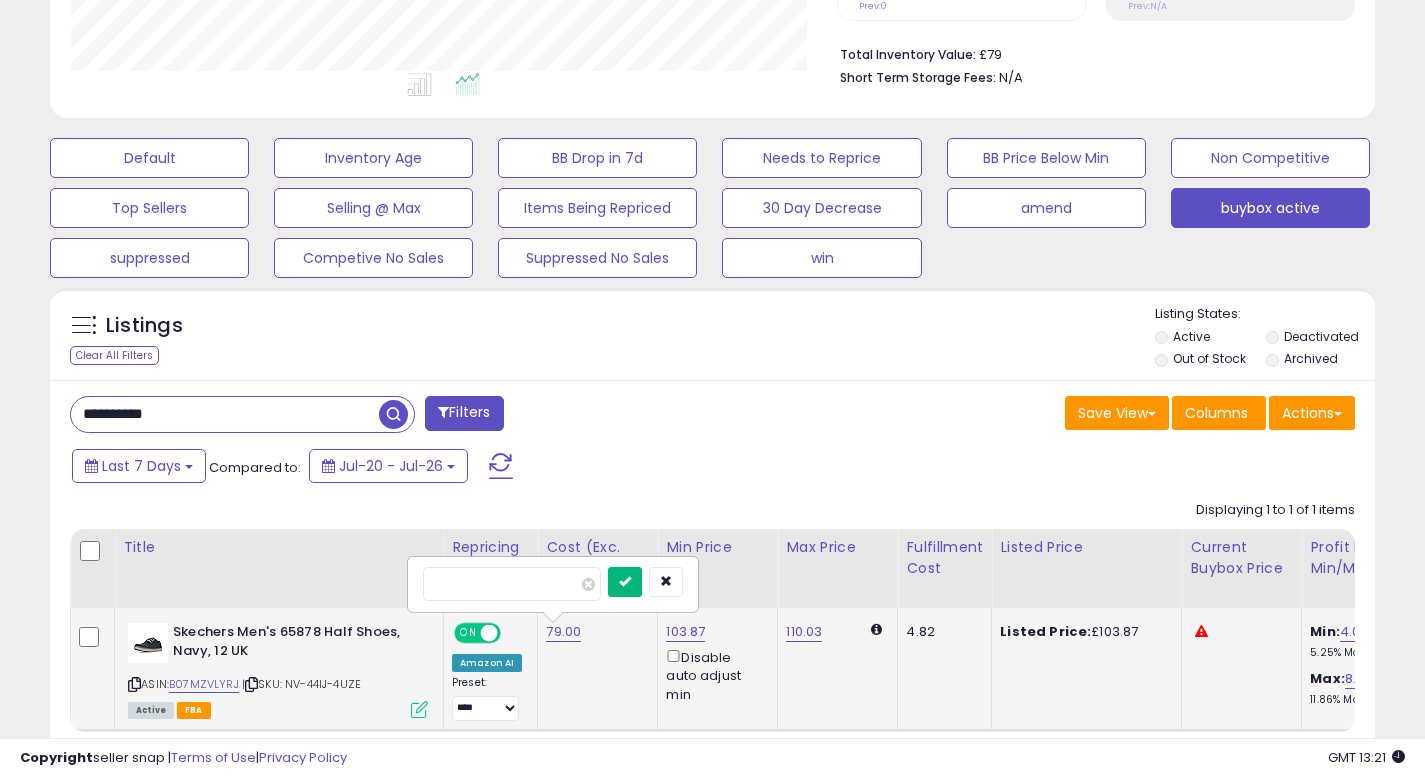 type on "**" 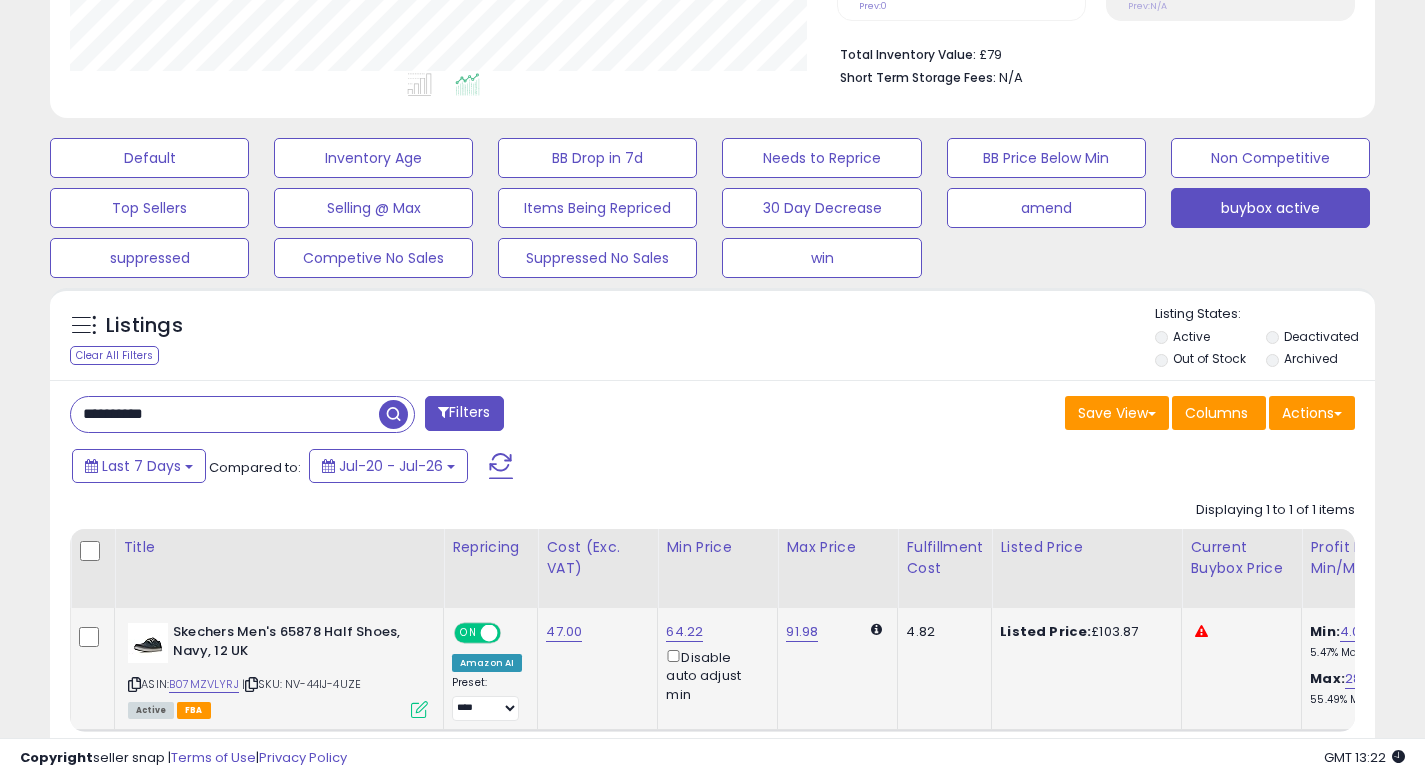 click on "**********" at bounding box center (225, 414) 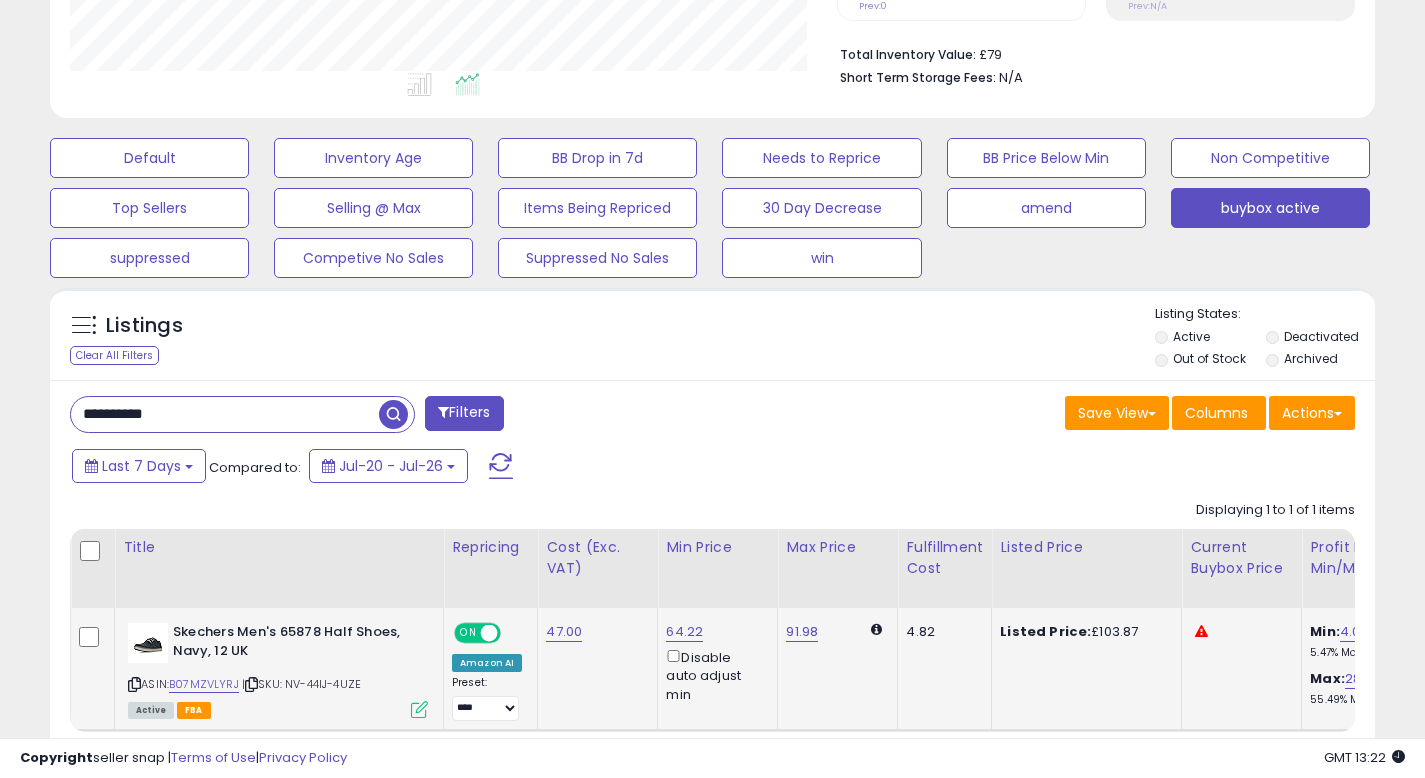 type on "**********" 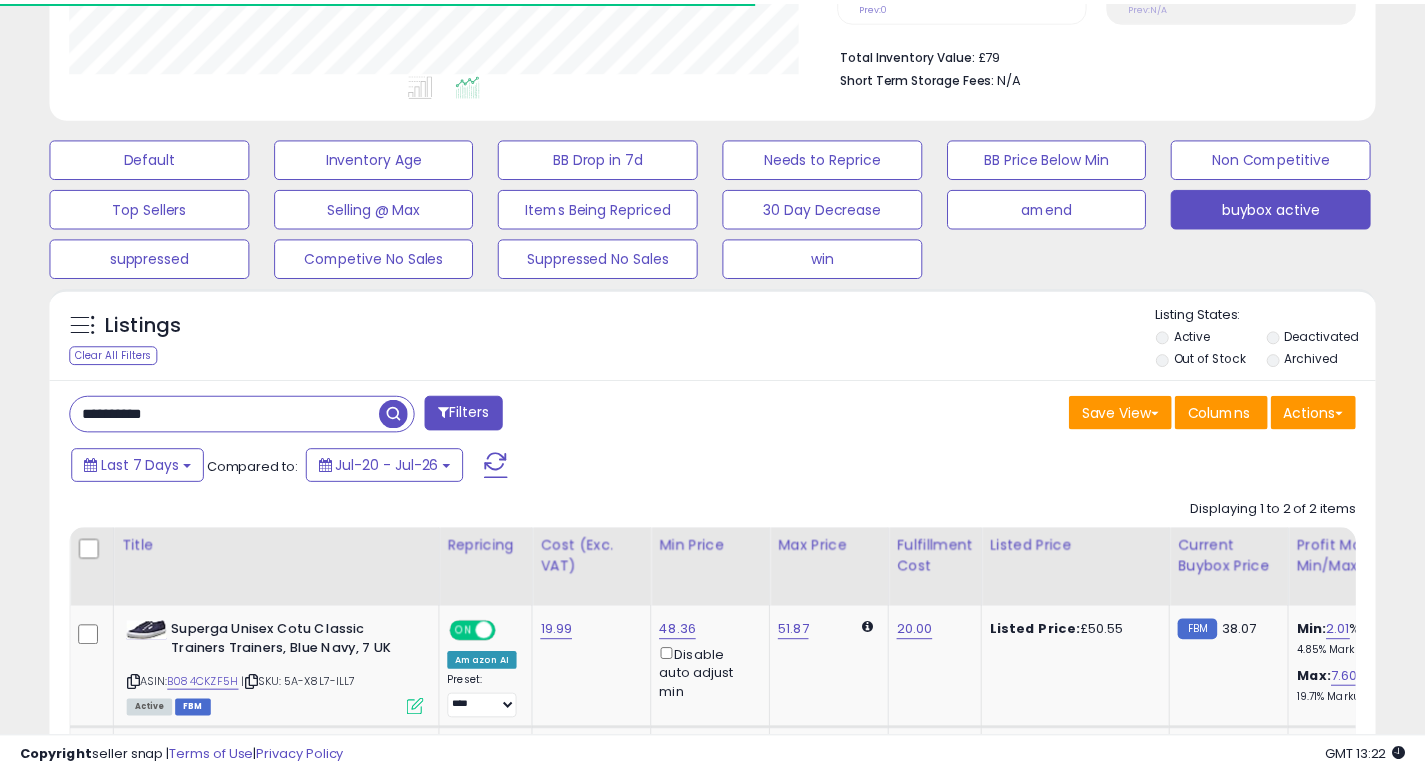 scroll, scrollTop: 410, scrollLeft: 767, axis: both 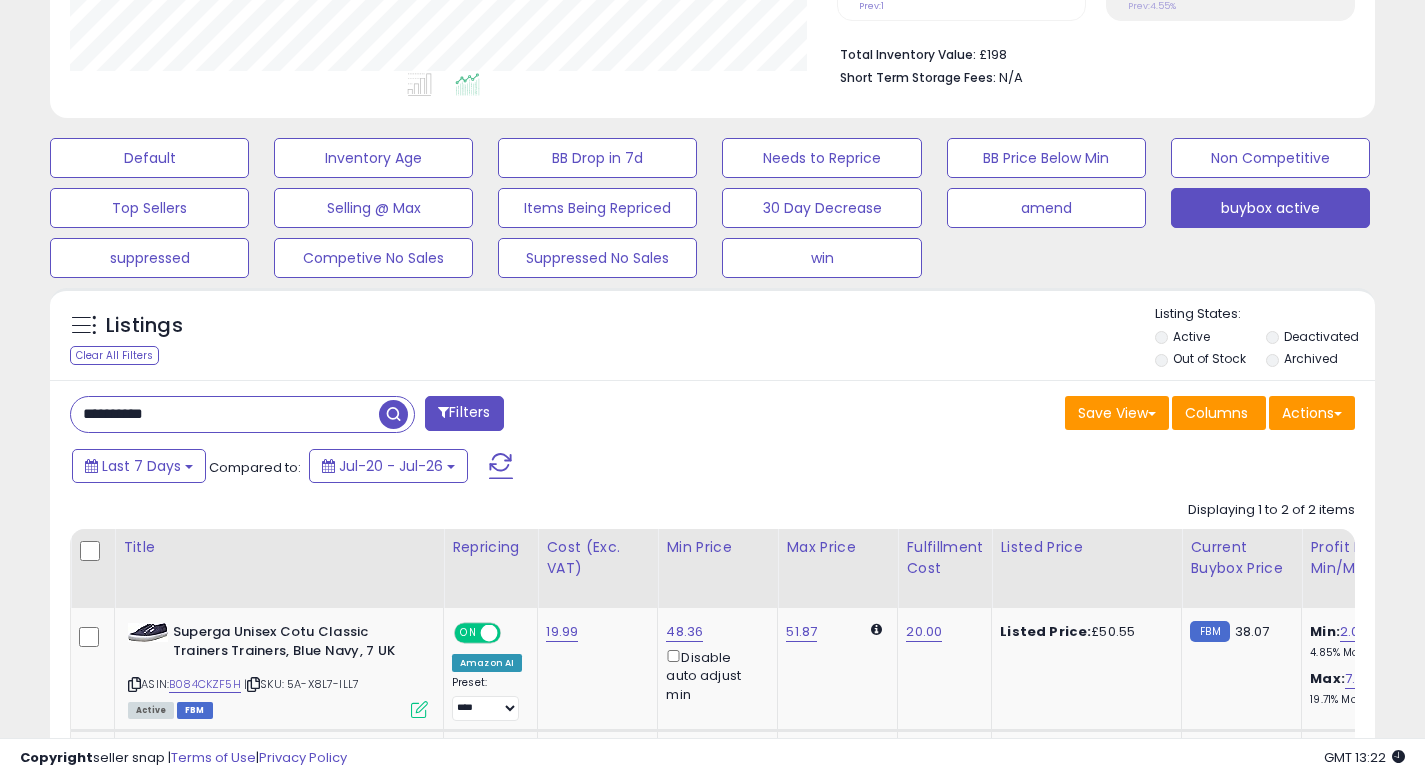 click on "Save View
Save As New View
Update Current View
Columns
Actions
Import  Export Visible Columns" at bounding box center [1042, 415] 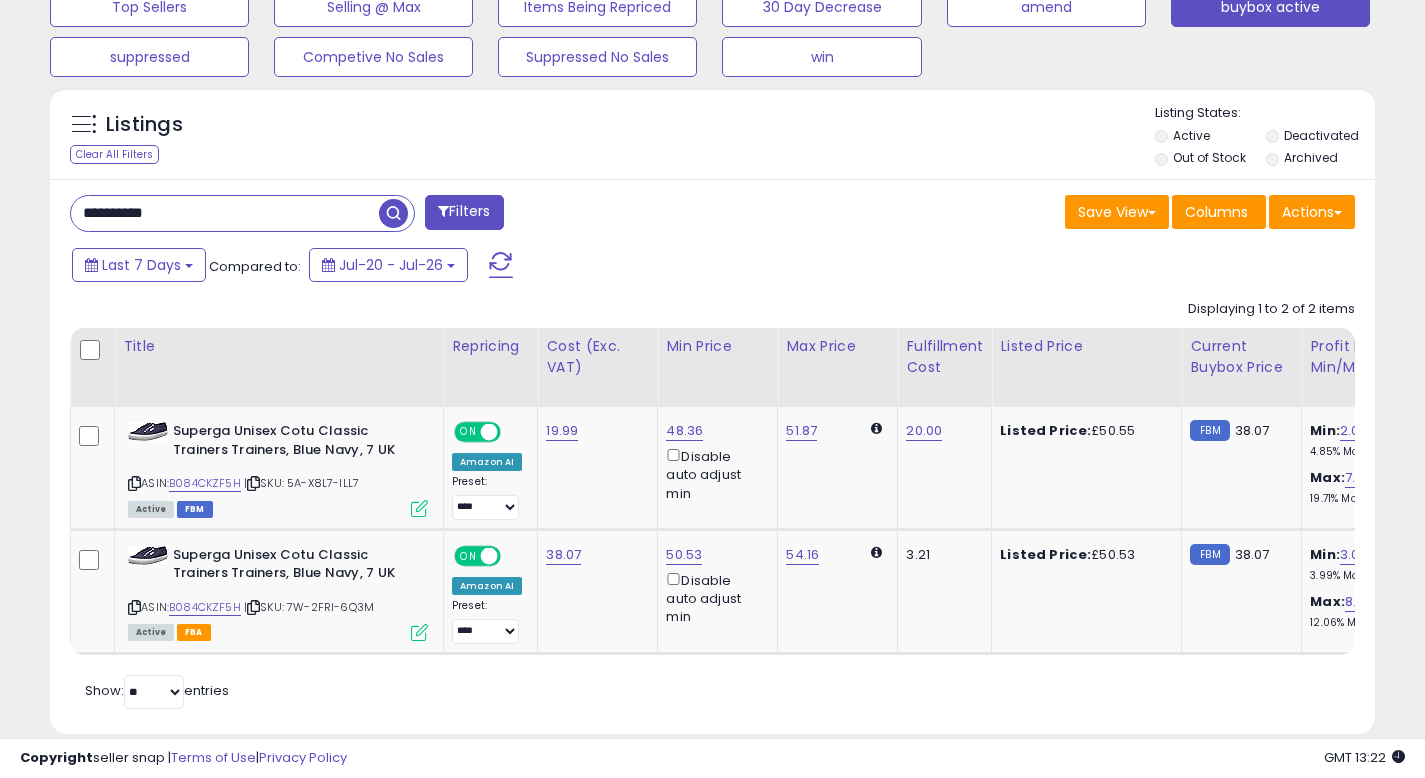 scroll, scrollTop: 732, scrollLeft: 0, axis: vertical 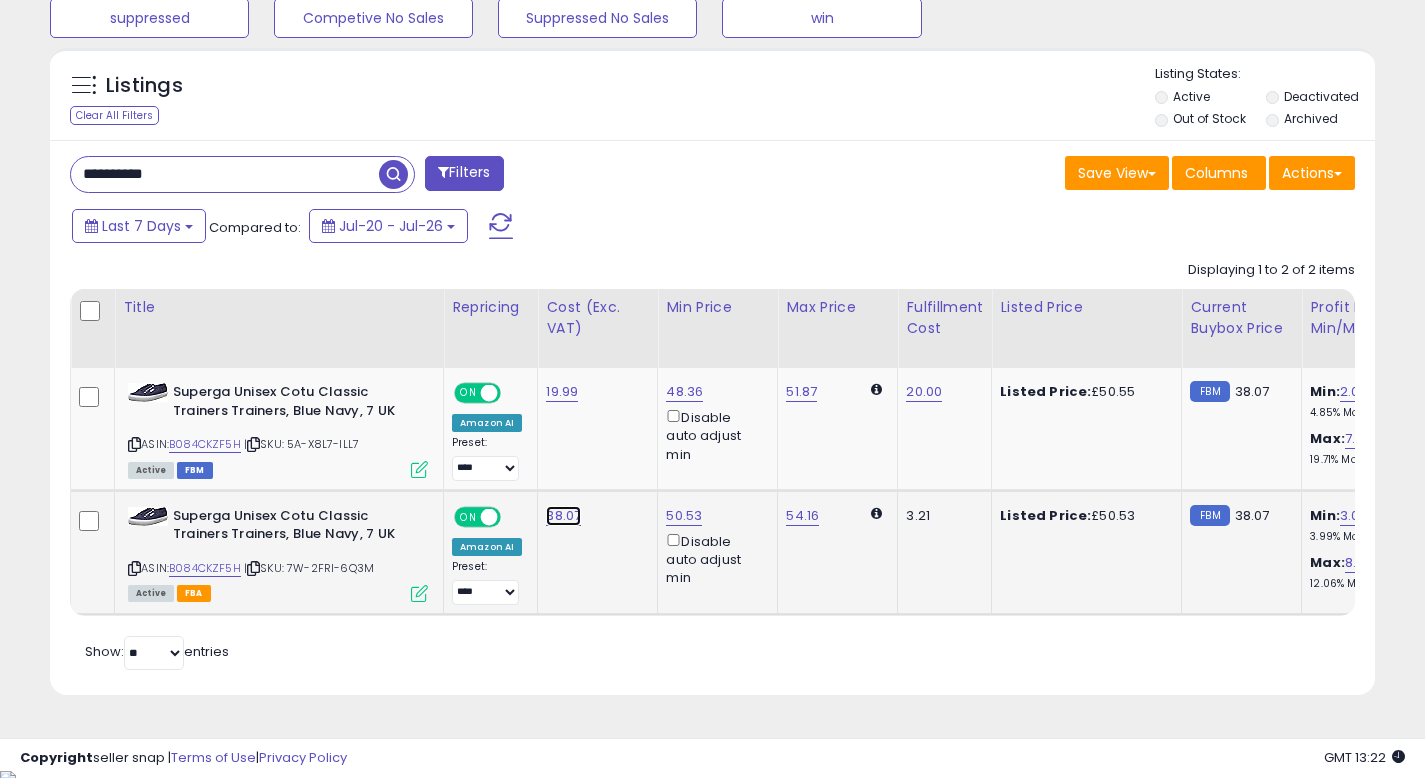 click on "38.07" at bounding box center (562, 392) 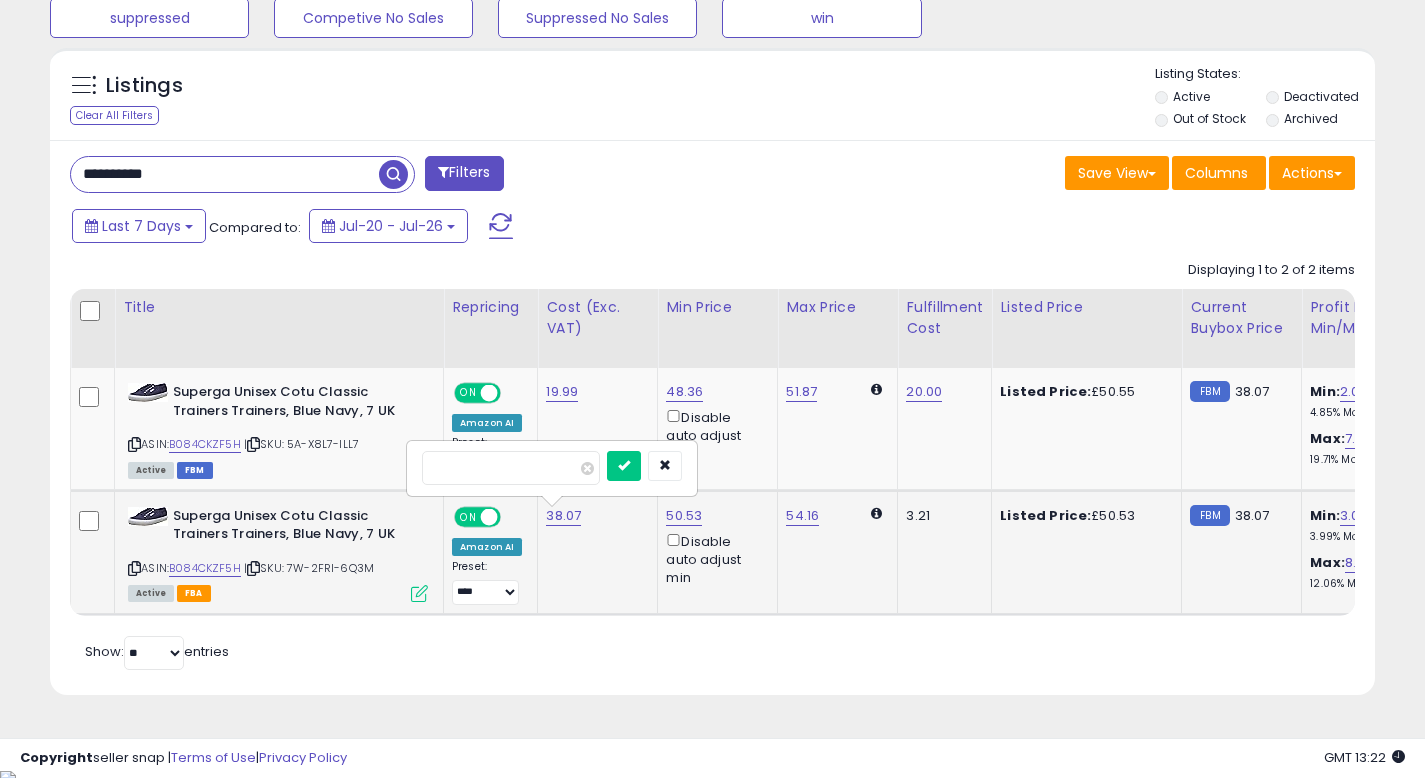 click on "*****" at bounding box center (511, 468) 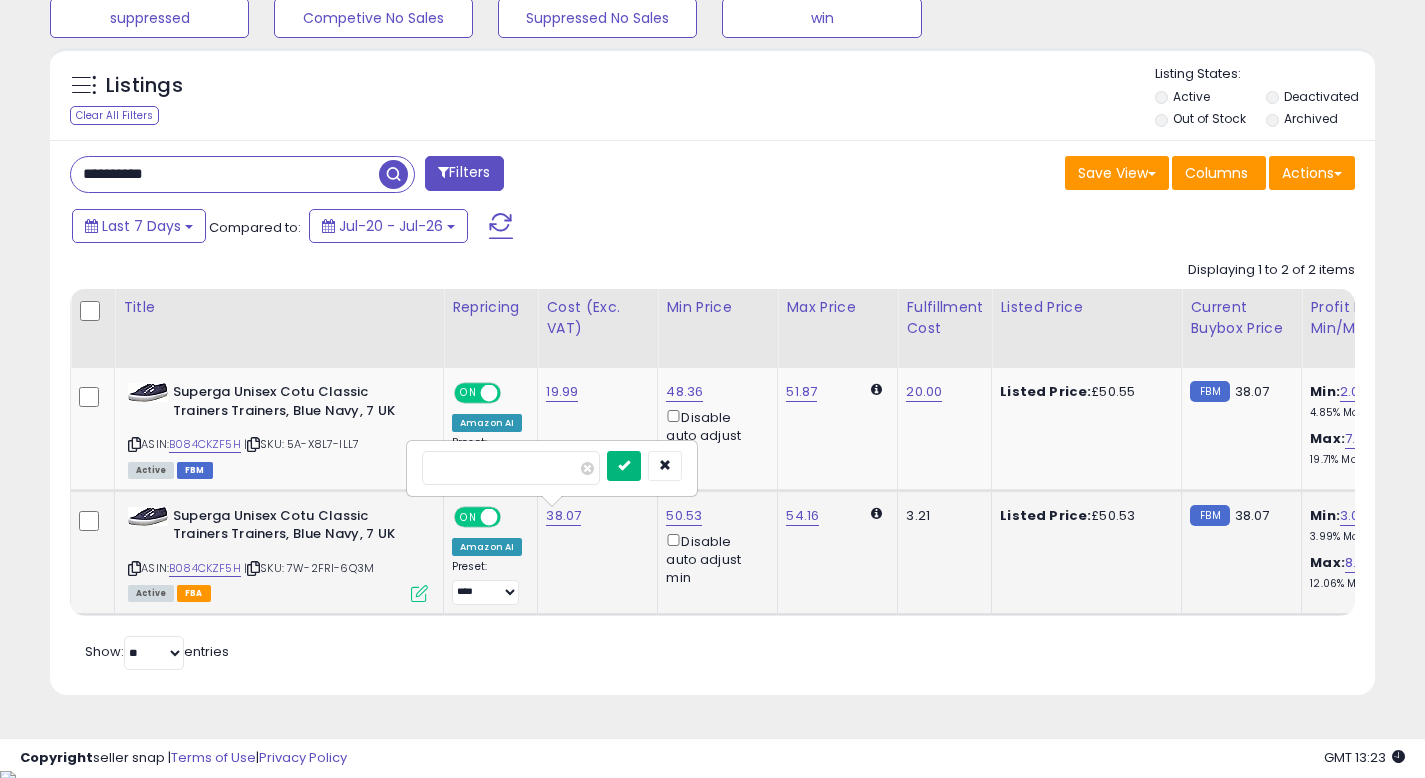 type on "*****" 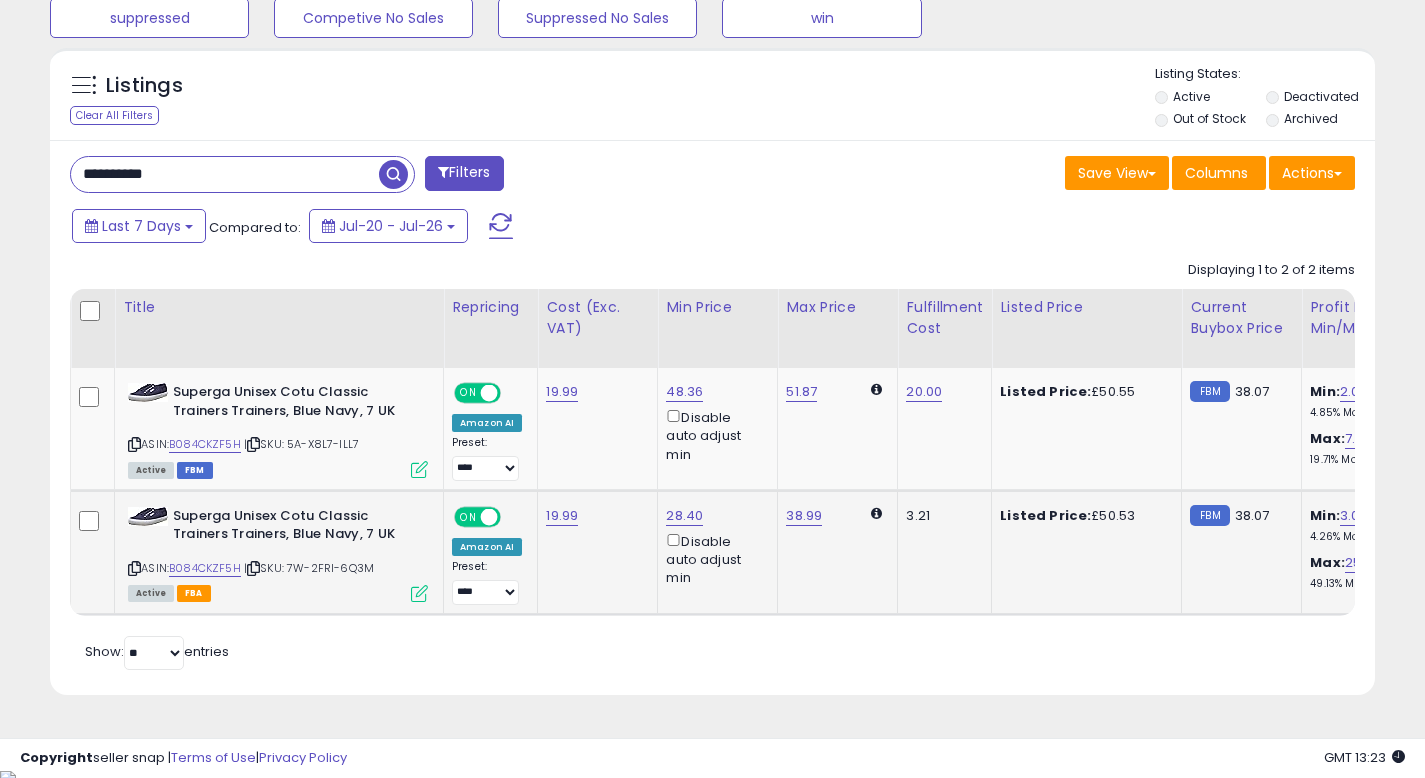 scroll, scrollTop: 0, scrollLeft: 82, axis: horizontal 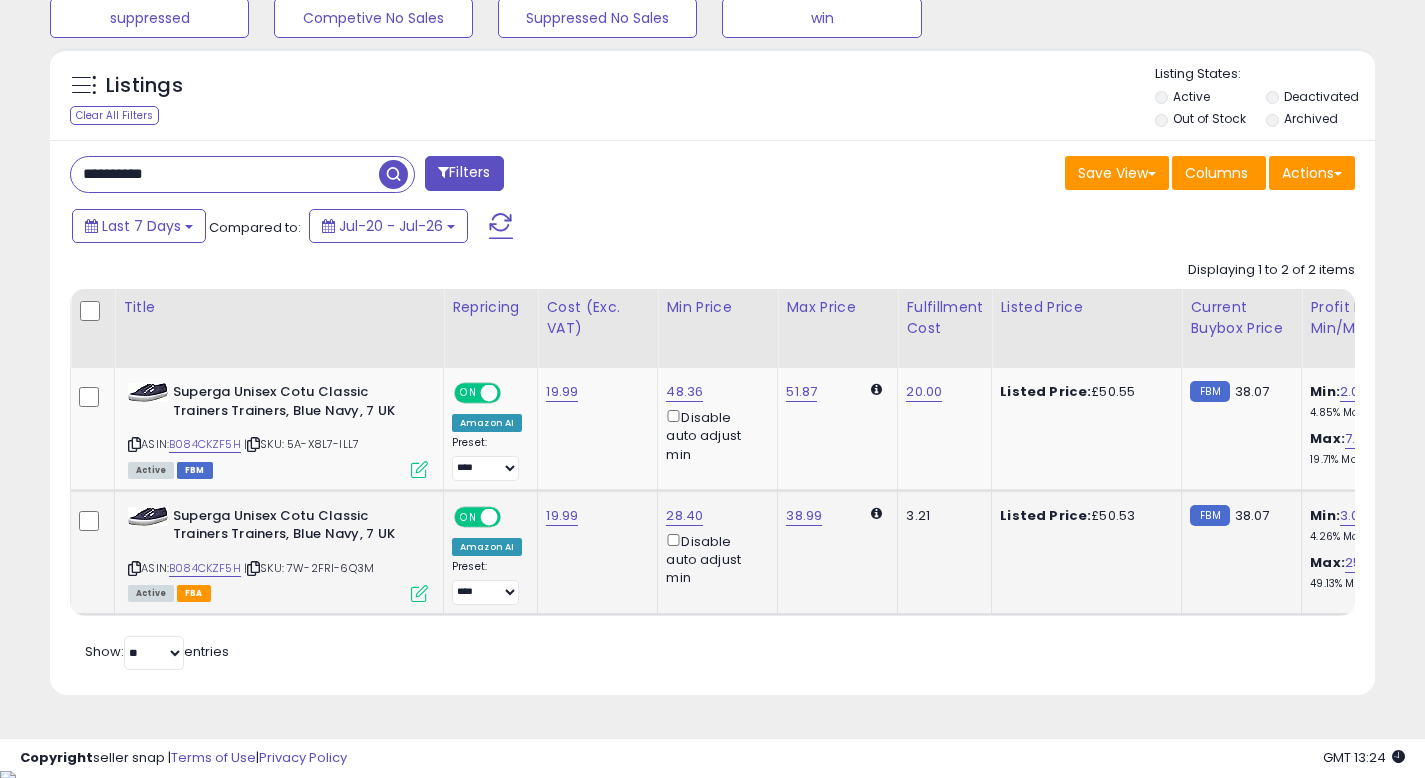 click on "**********" at bounding box center (225, 174) 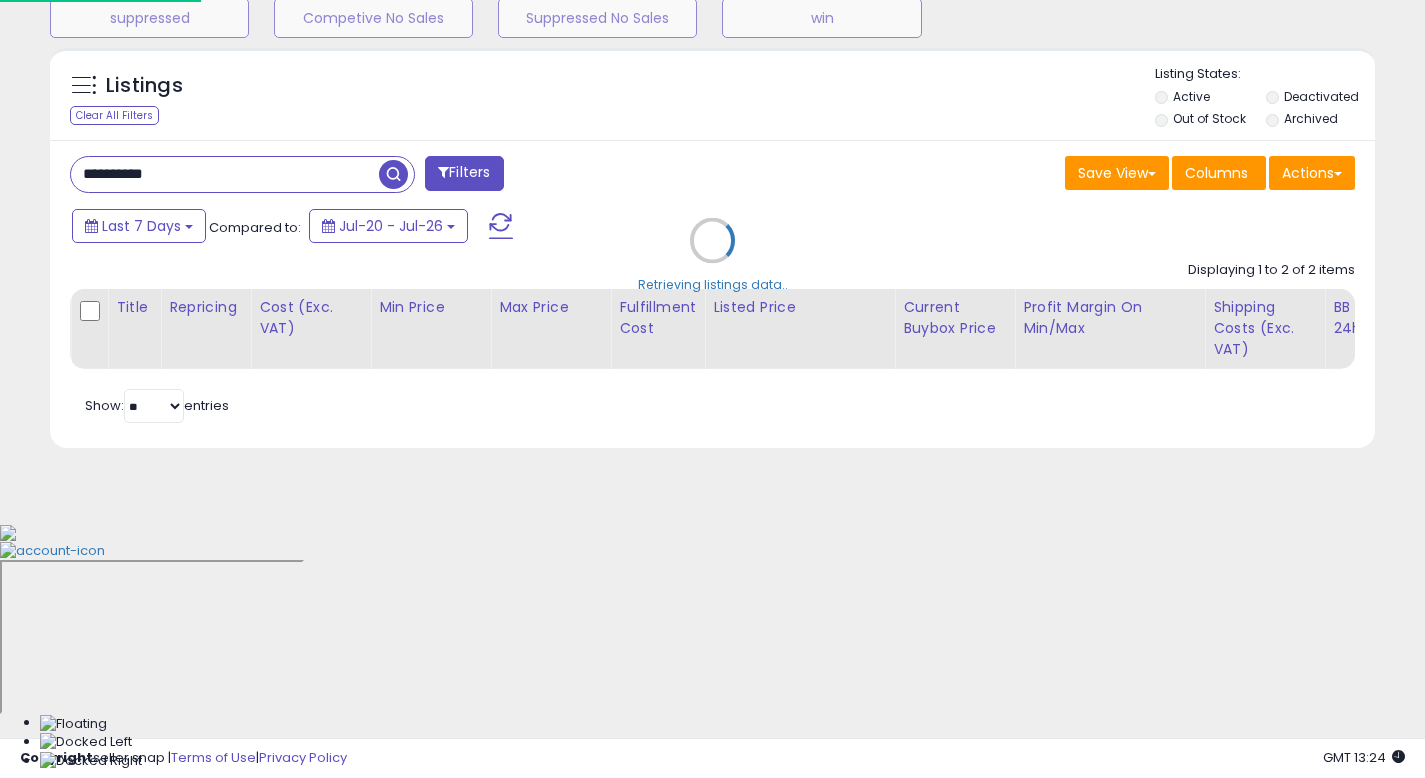 scroll, scrollTop: 999590, scrollLeft: 999224, axis: both 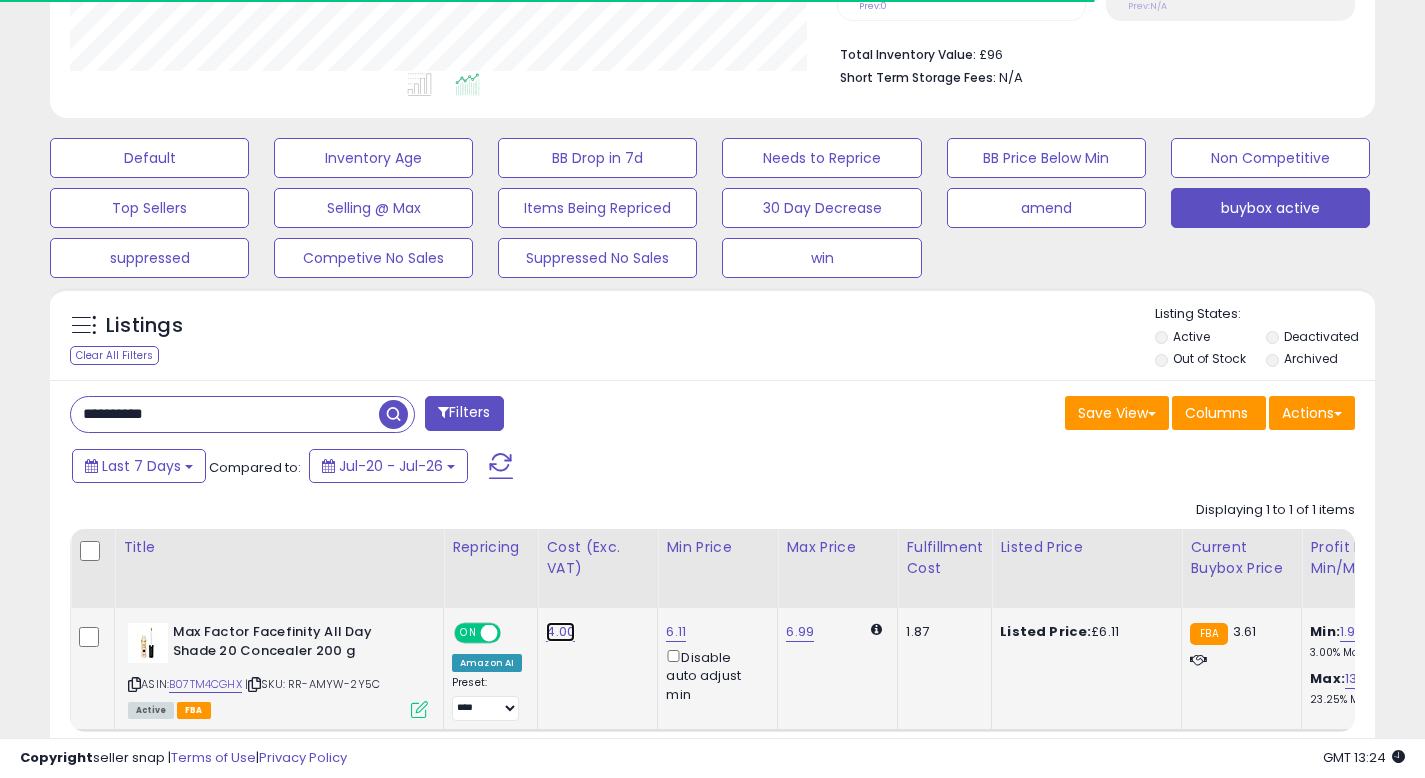 click on "4.00" at bounding box center (560, 632) 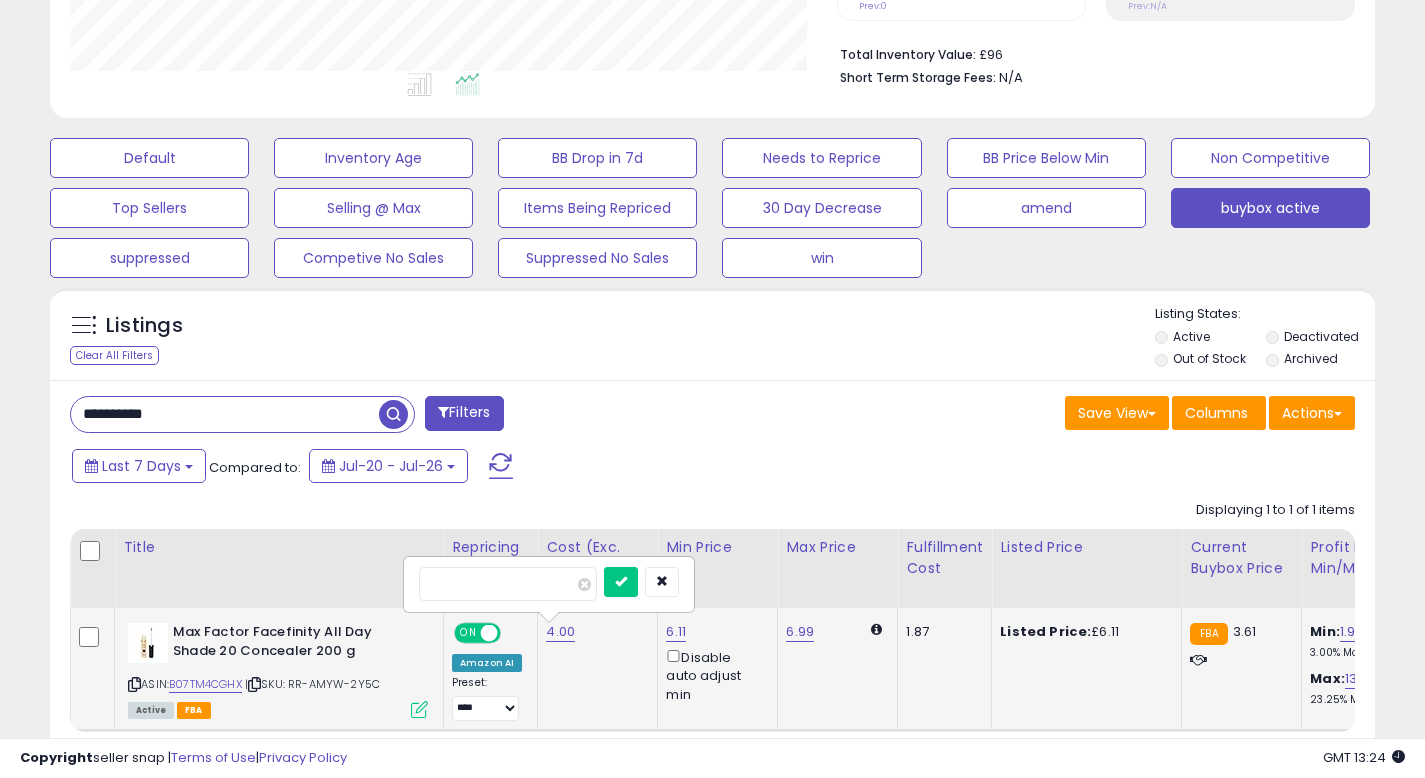click on "****" at bounding box center (508, 584) 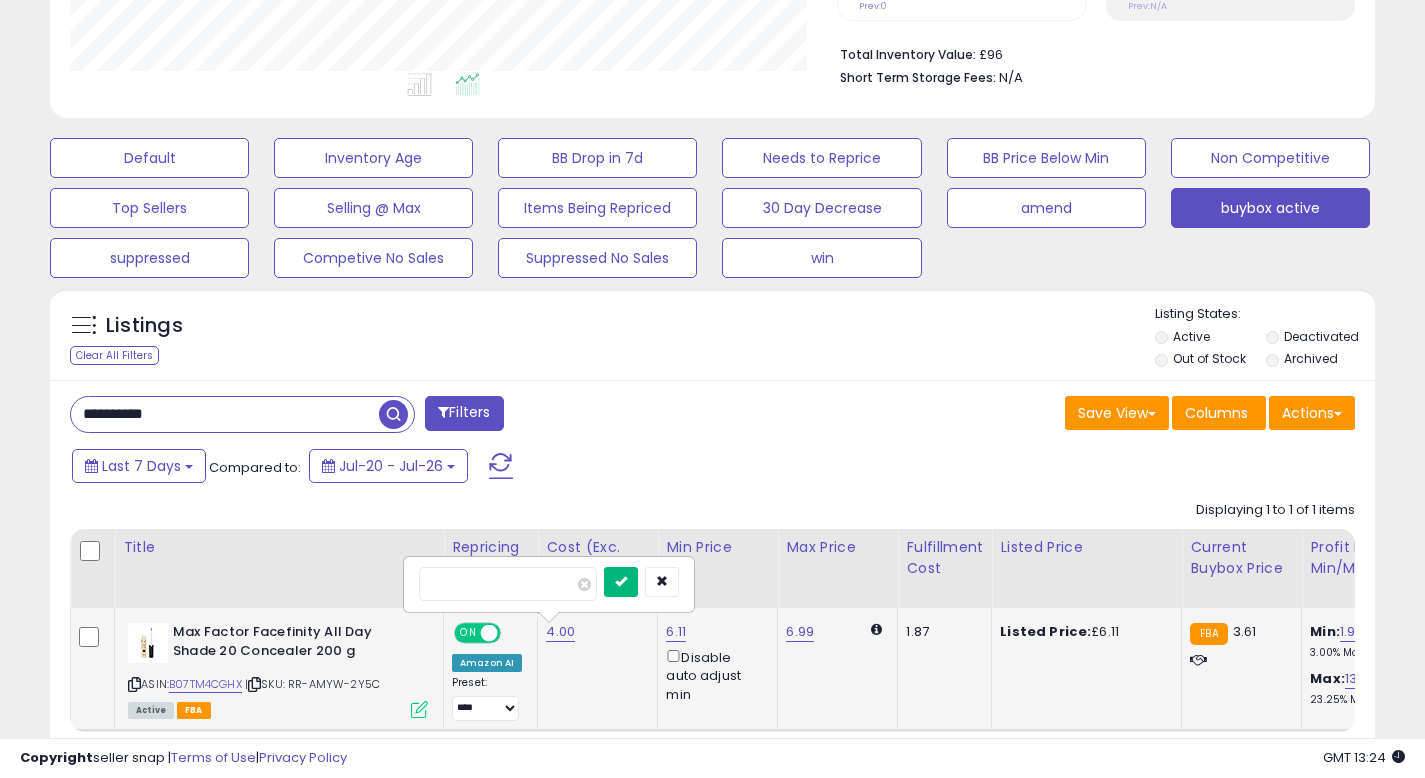 type on "*" 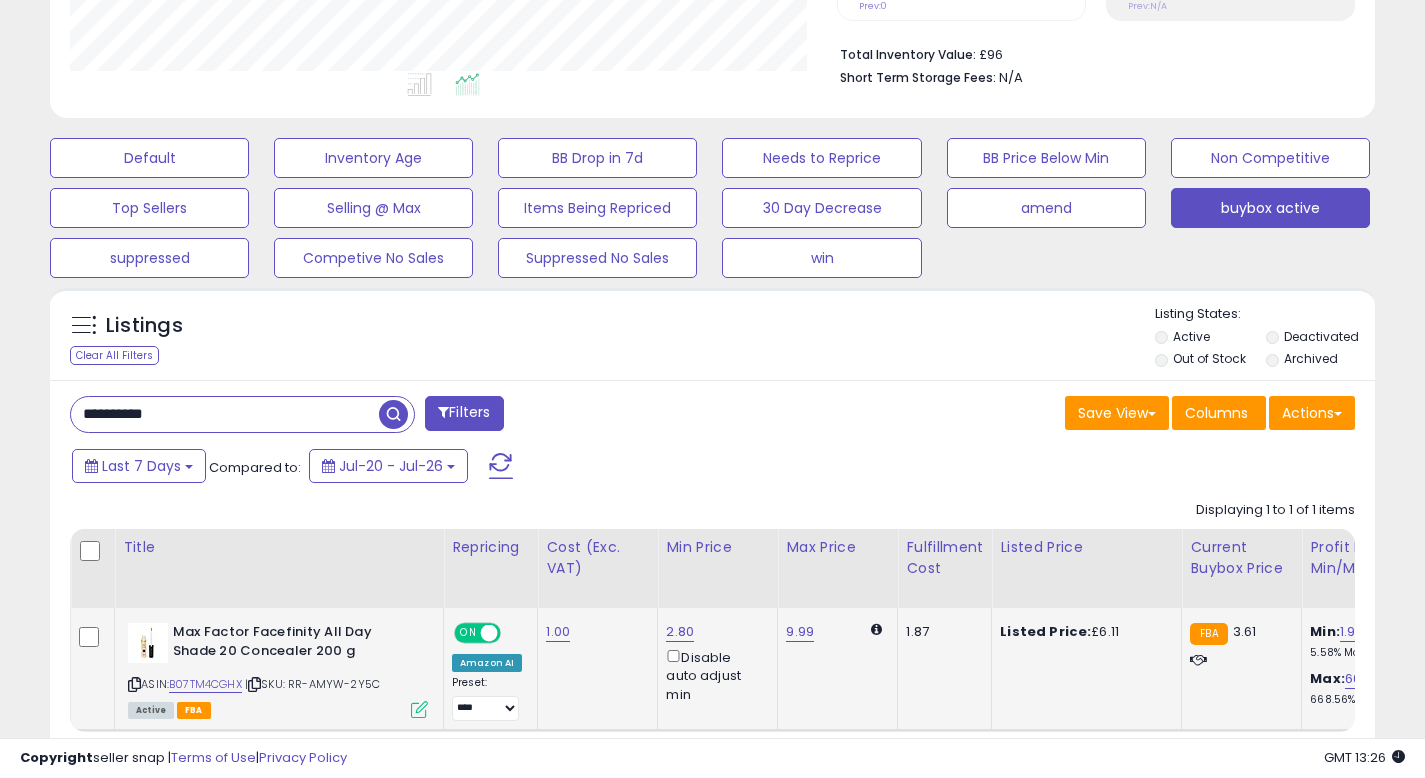 click on "**********" at bounding box center (225, 414) 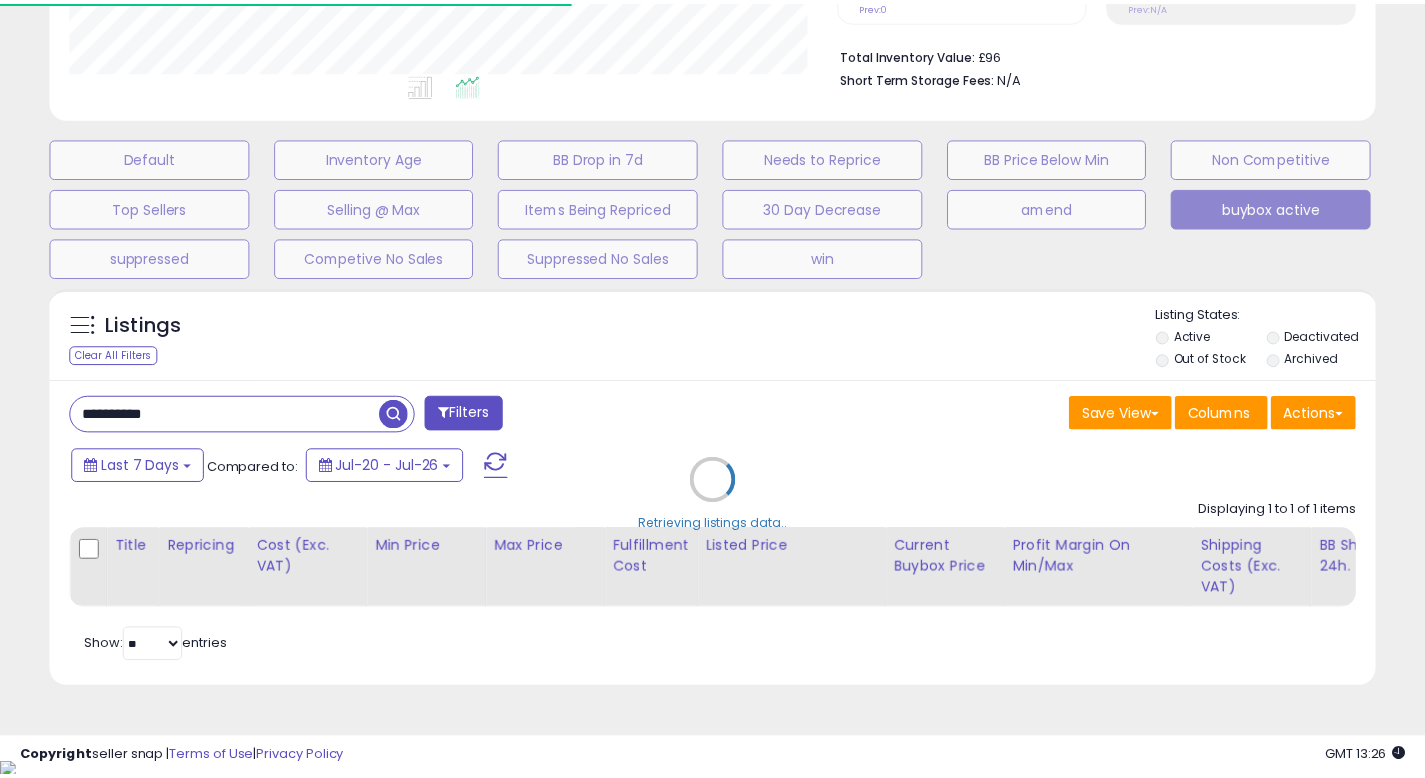scroll, scrollTop: 410, scrollLeft: 767, axis: both 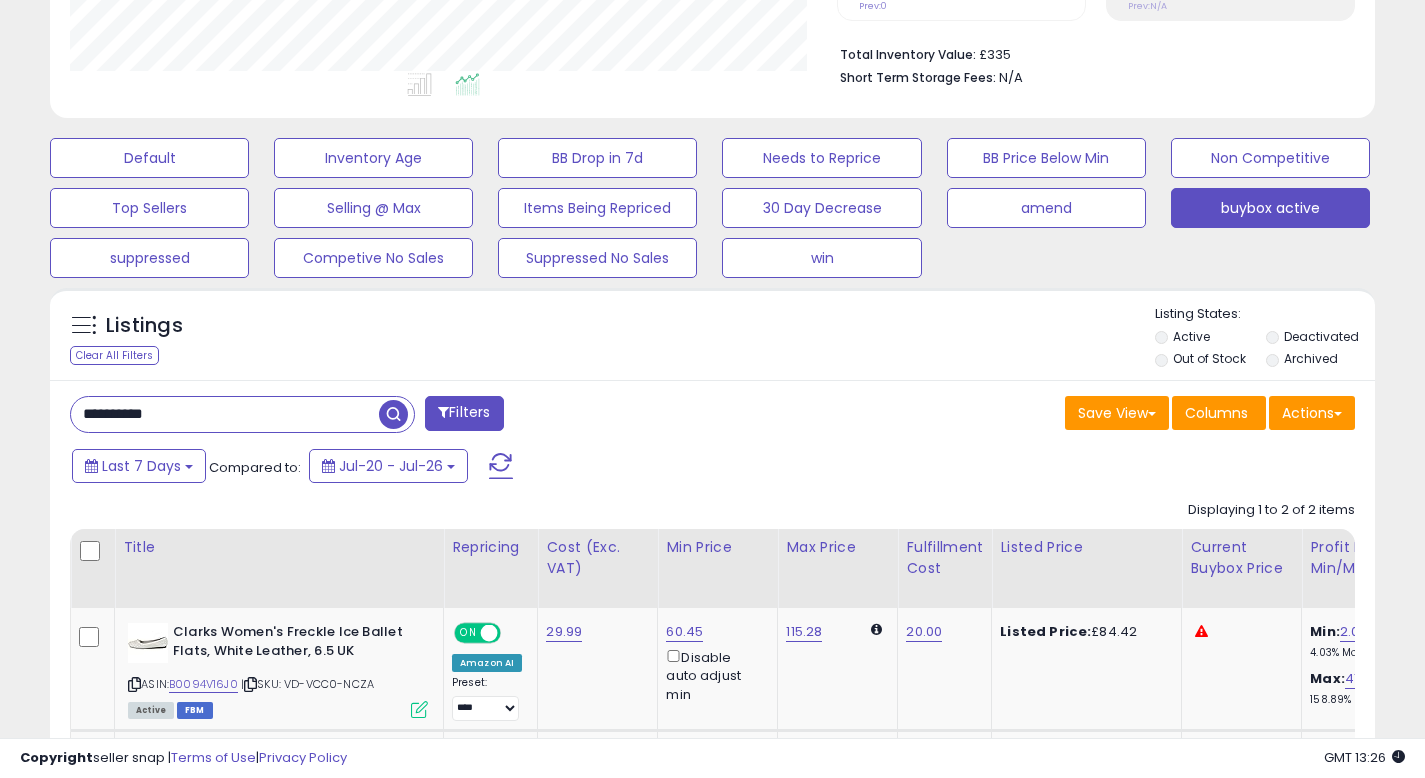 click on "Last 7 Days
Compared to:
Jul-20 - Jul-26" at bounding box center (549, 468) 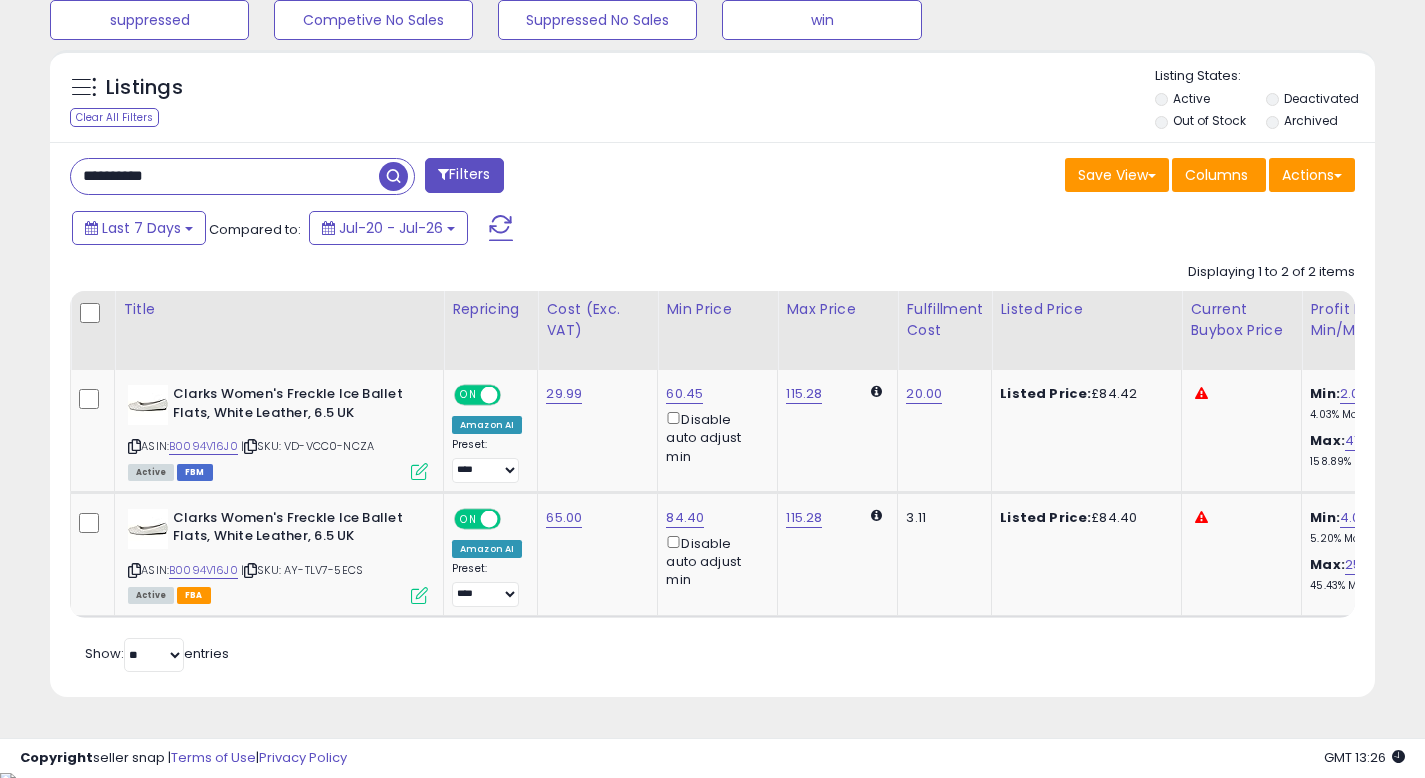 scroll, scrollTop: 739, scrollLeft: 0, axis: vertical 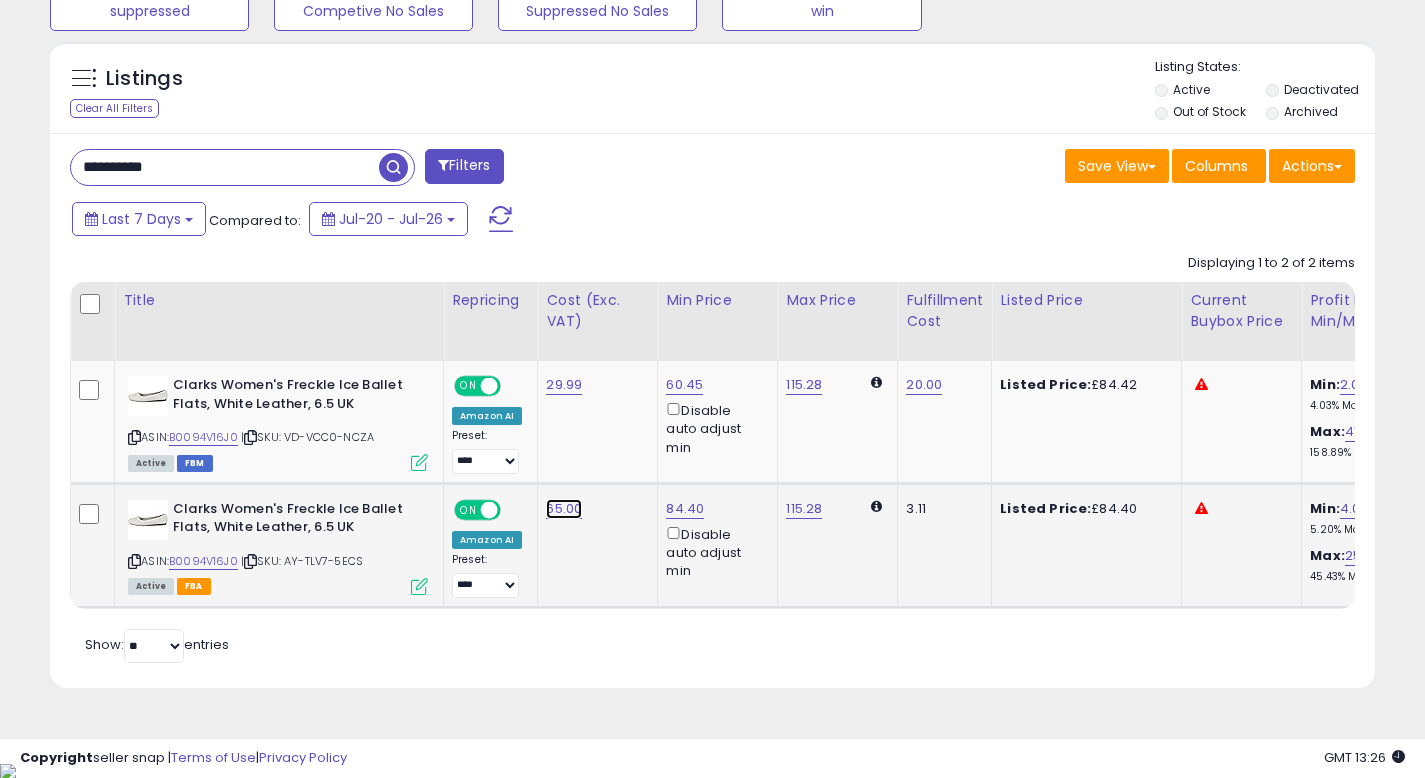 click on "65.00" at bounding box center [564, 385] 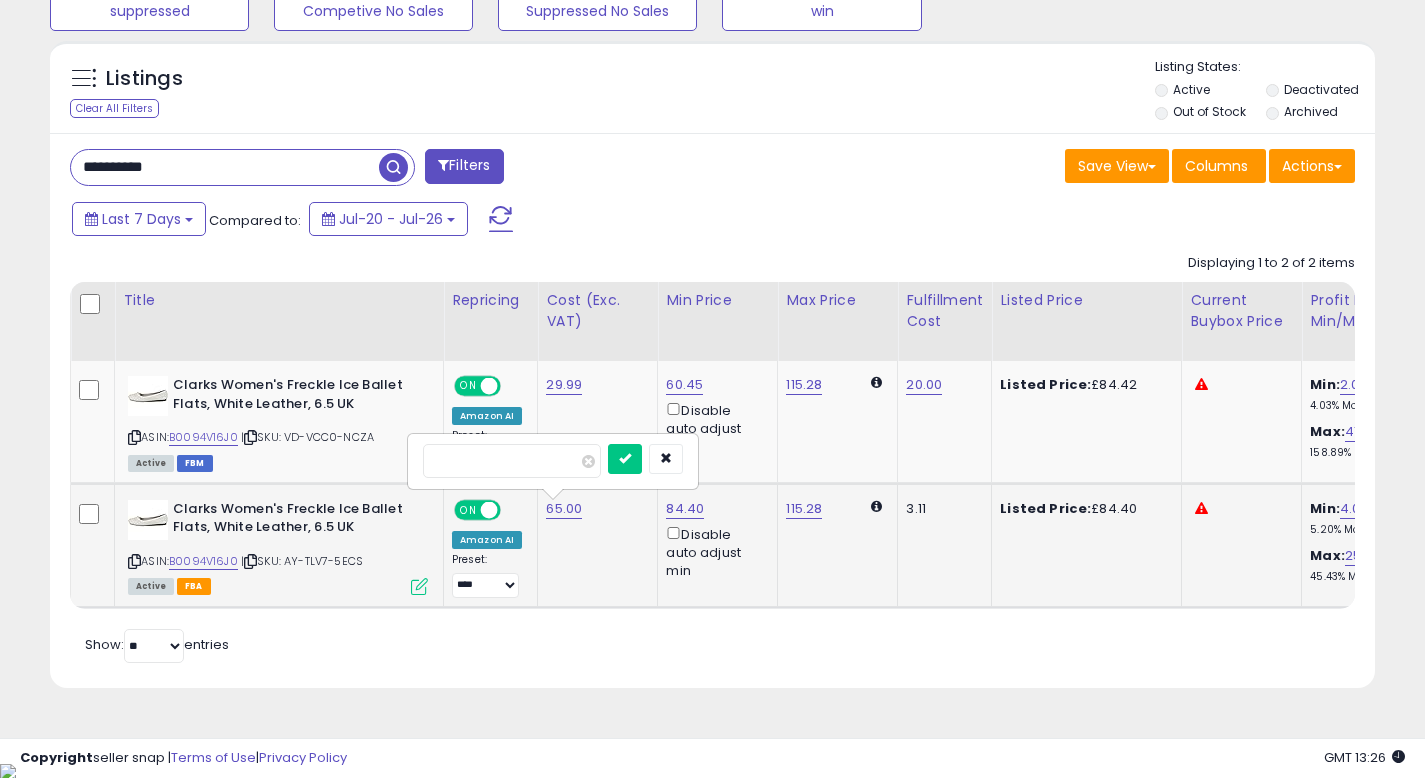click on "*****" at bounding box center [512, 461] 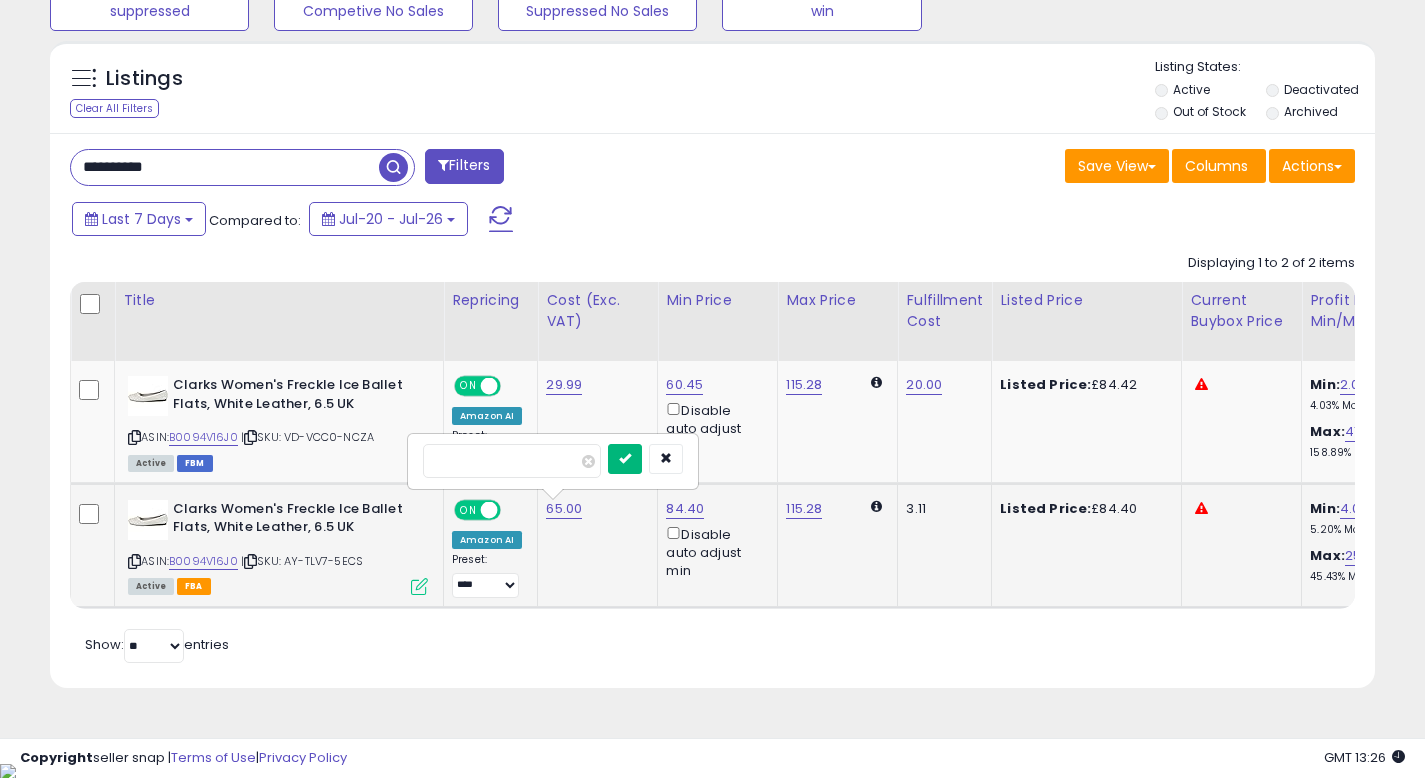 type on "*****" 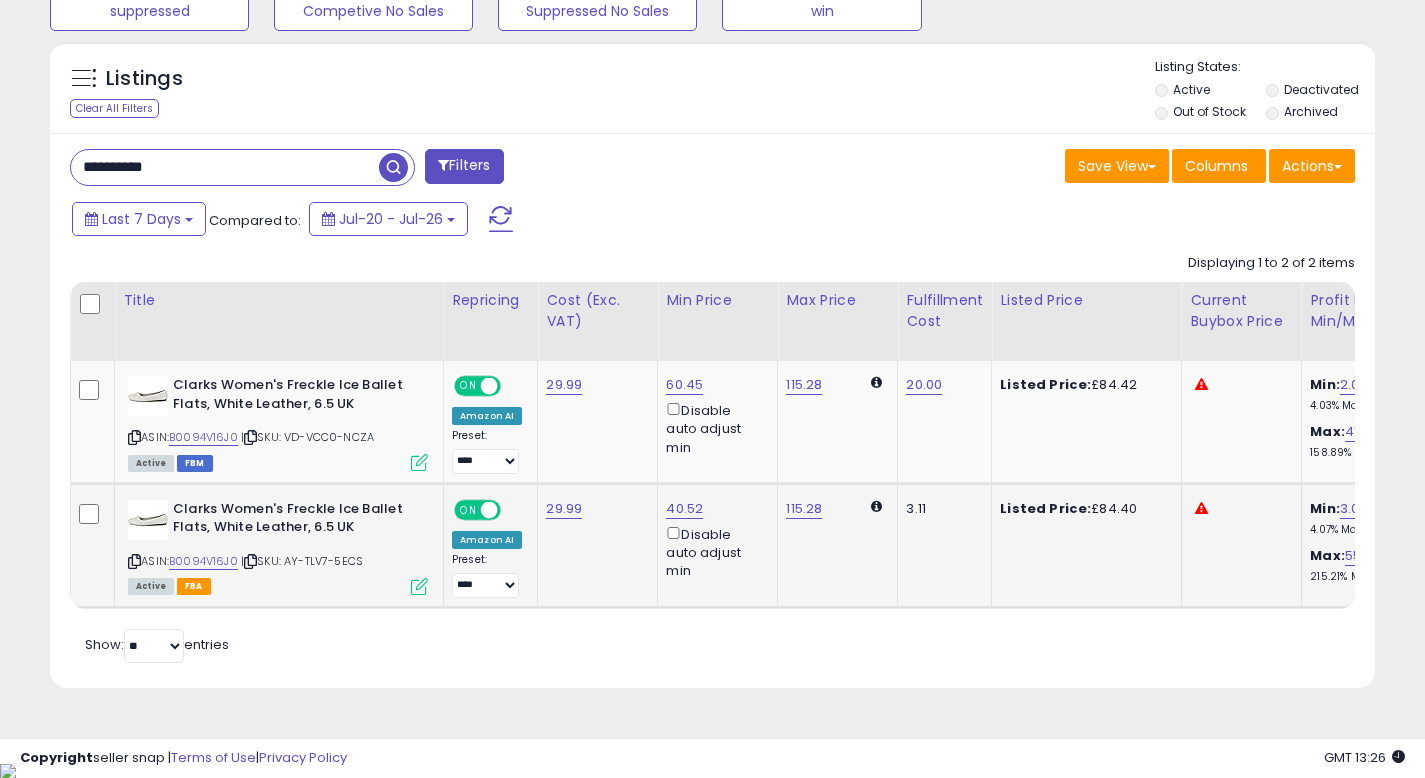 scroll, scrollTop: 0, scrollLeft: 0, axis: both 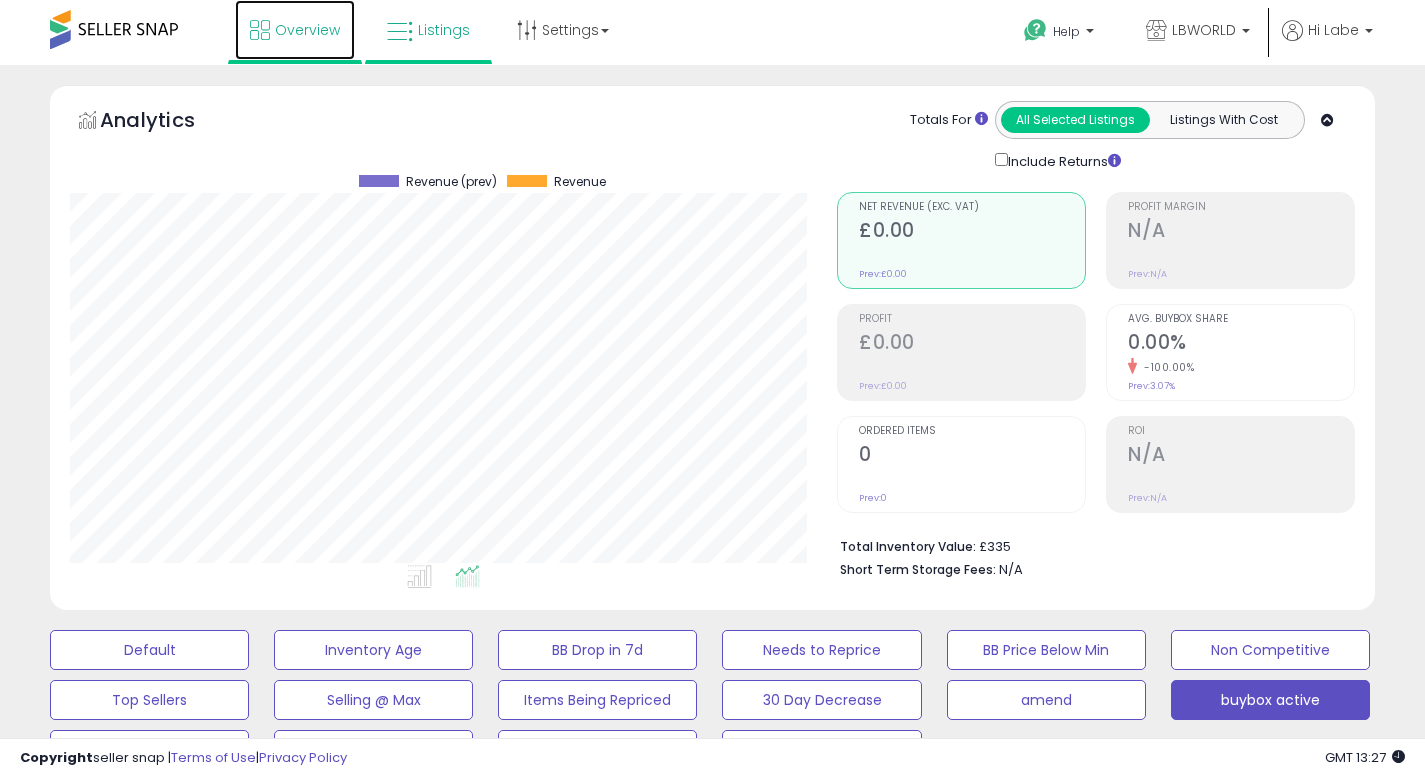 click on "Overview" at bounding box center [307, 30] 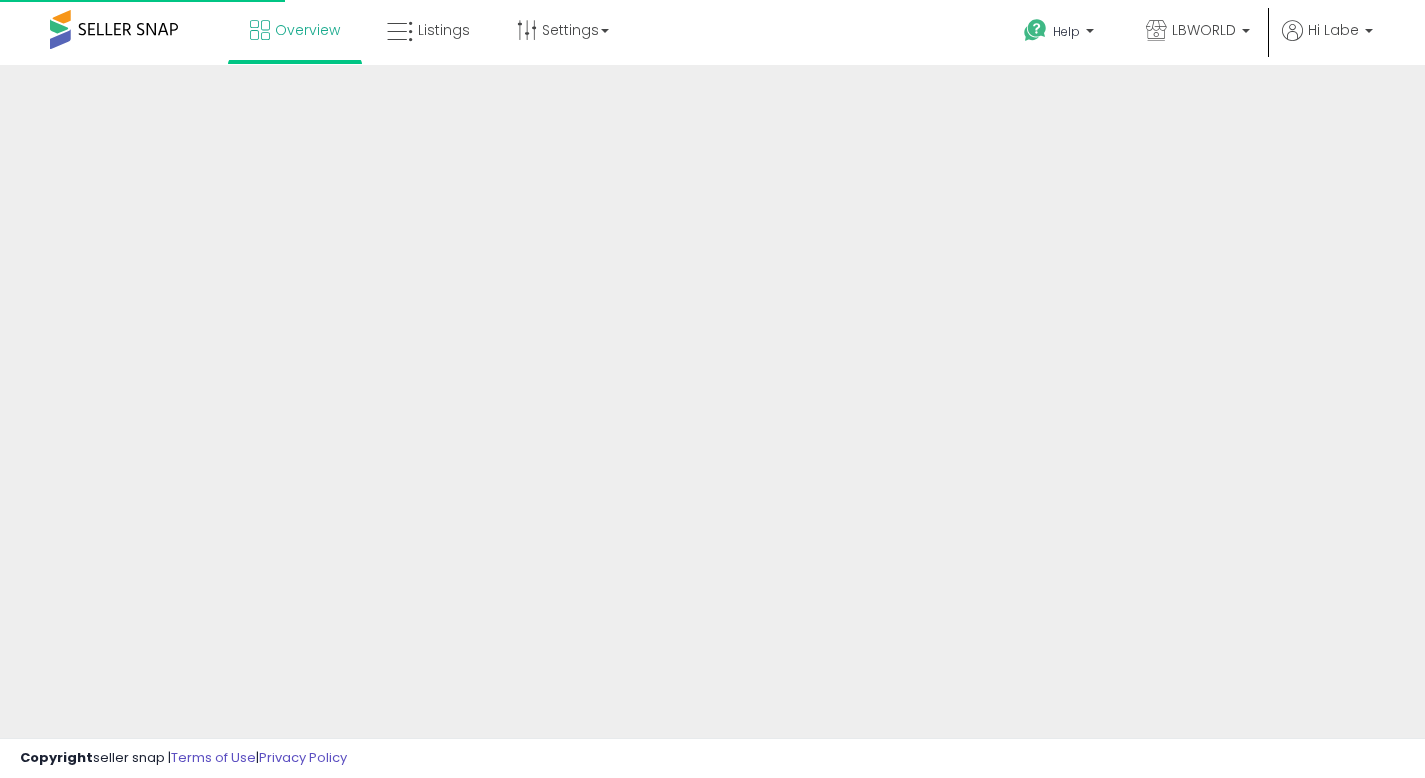 scroll, scrollTop: 0, scrollLeft: 0, axis: both 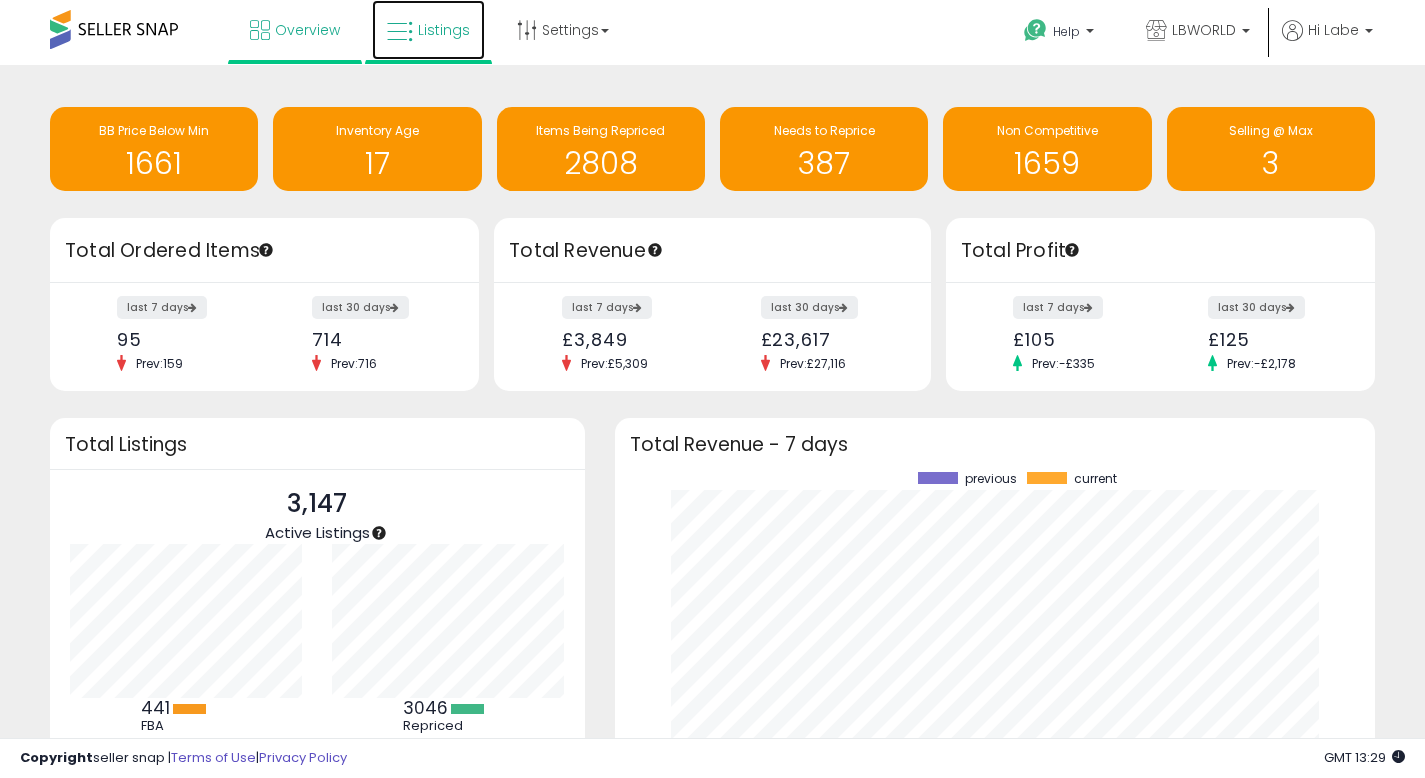 click on "Listings" at bounding box center [444, 30] 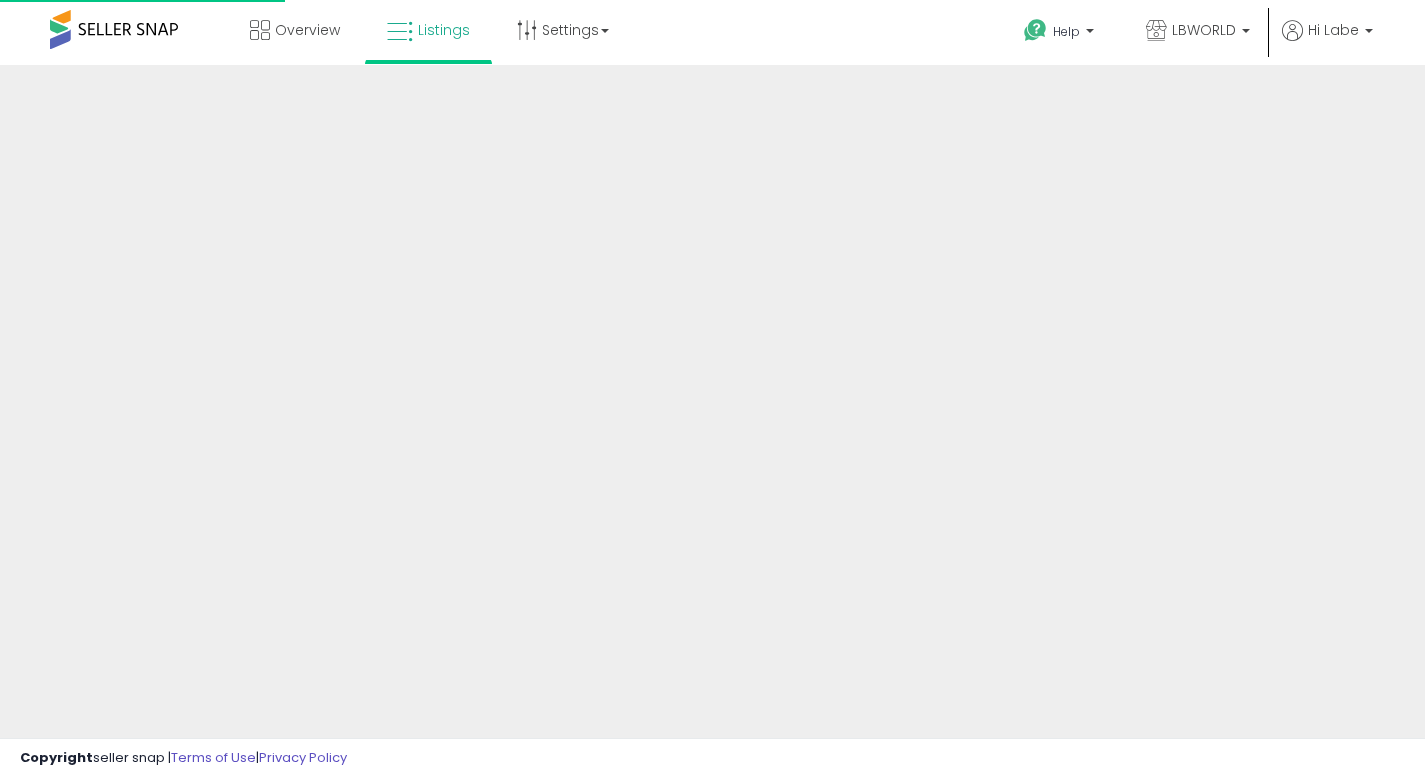 scroll, scrollTop: 0, scrollLeft: 0, axis: both 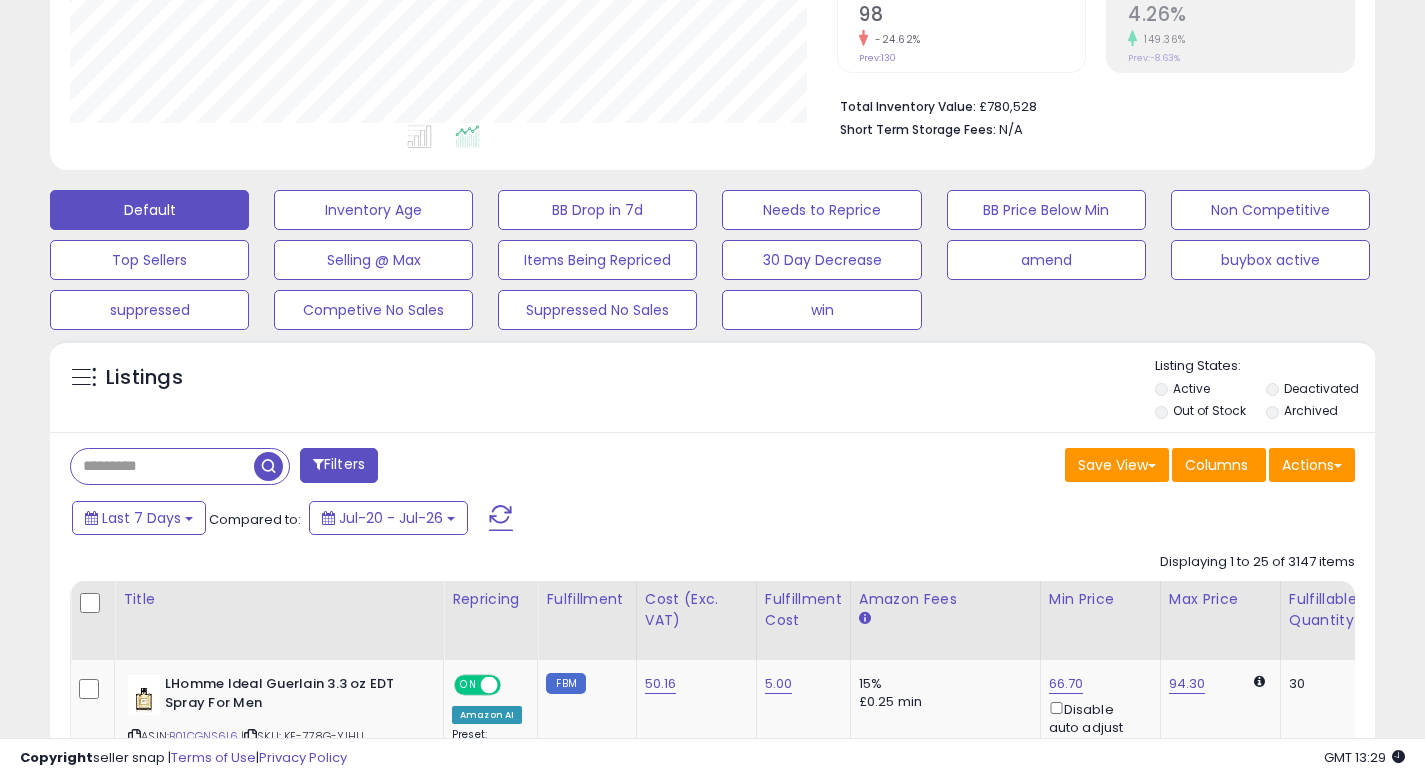 click at bounding box center [162, 466] 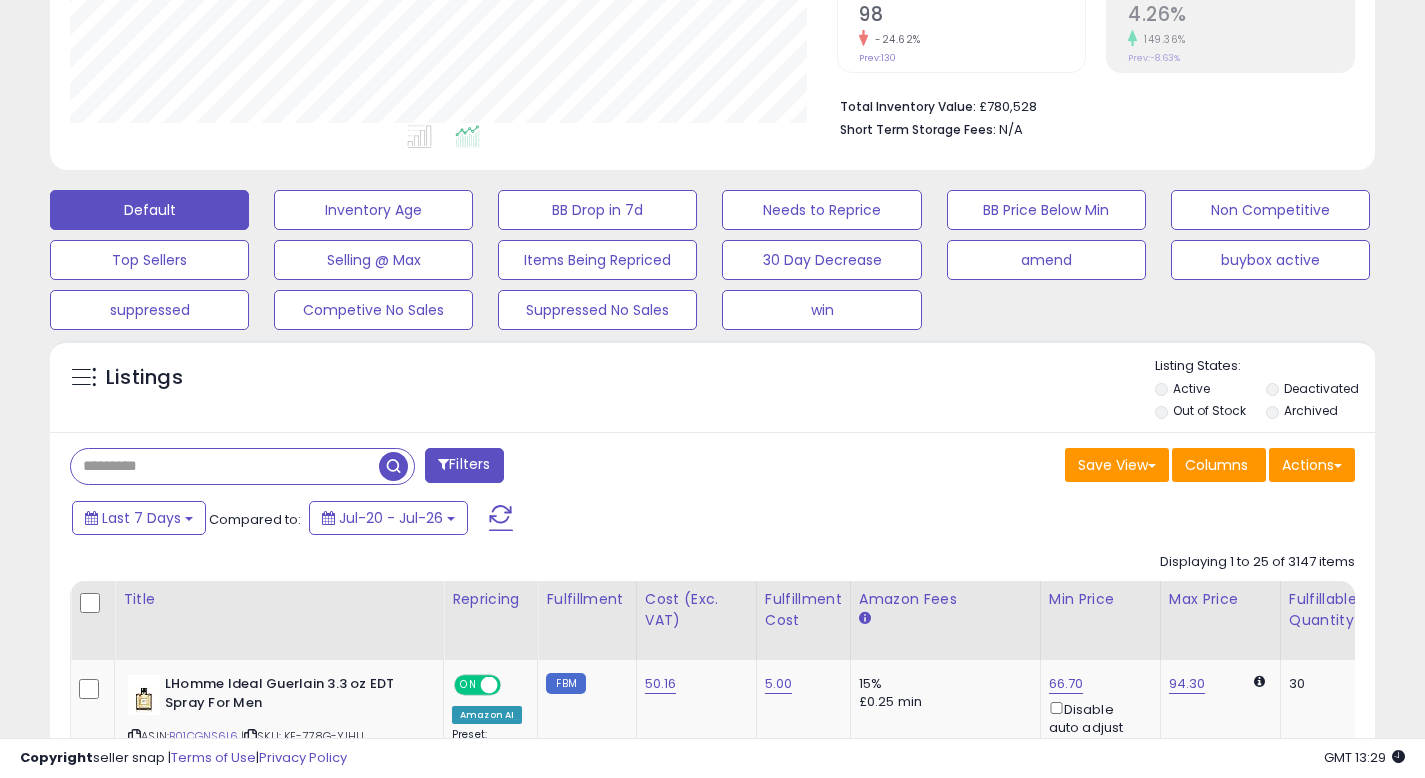 paste on "**********" 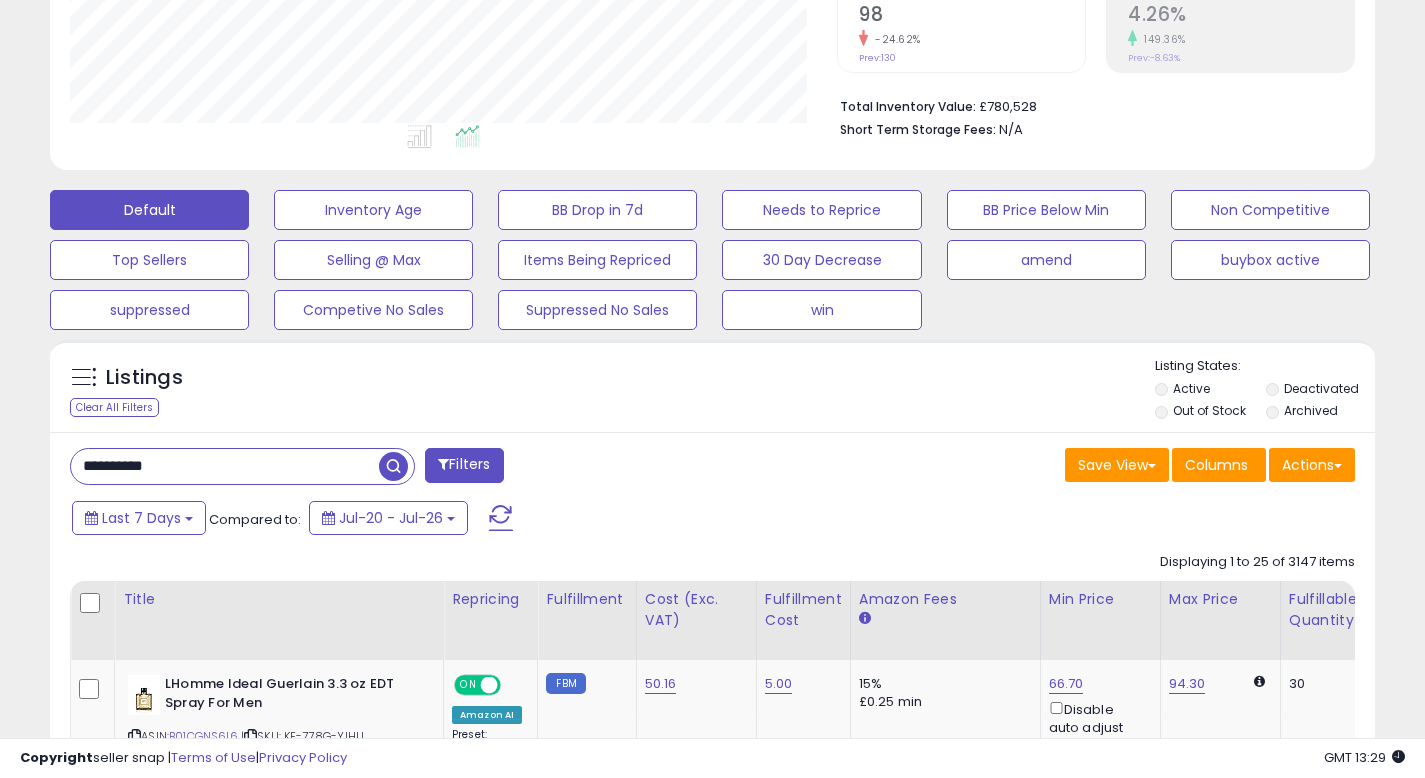 type on "**********" 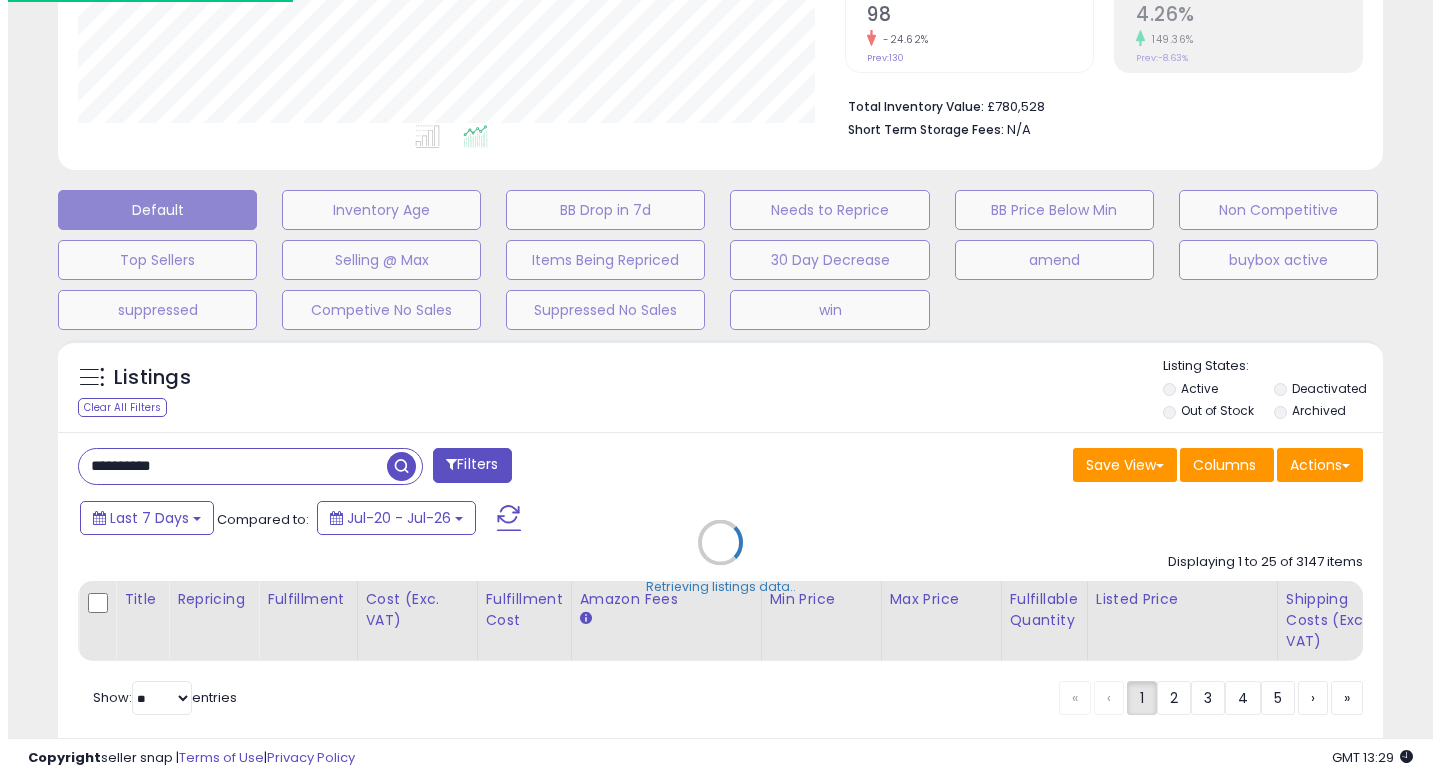 scroll, scrollTop: 999590, scrollLeft: 999224, axis: both 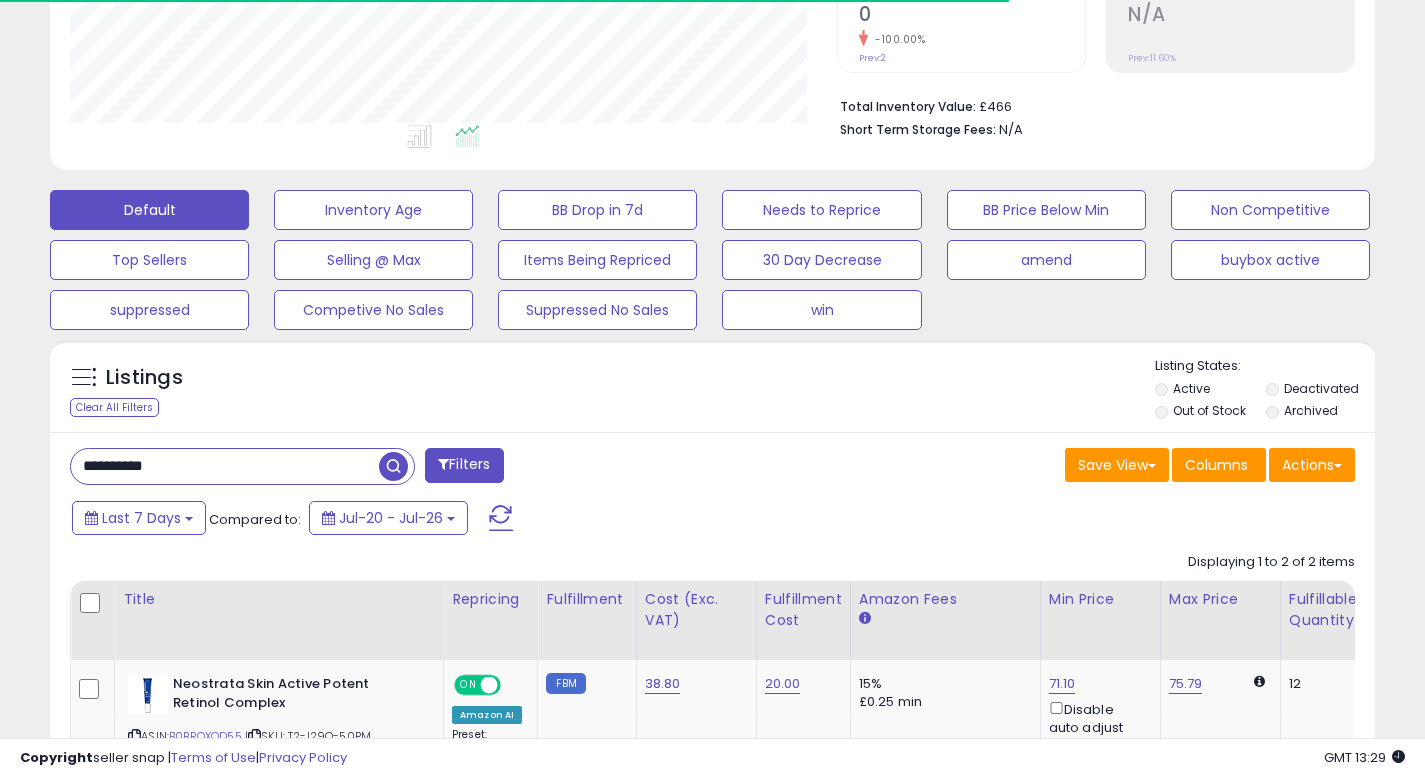 click on "Listings
Clear All Filters
Listing States:" at bounding box center (712, 391) 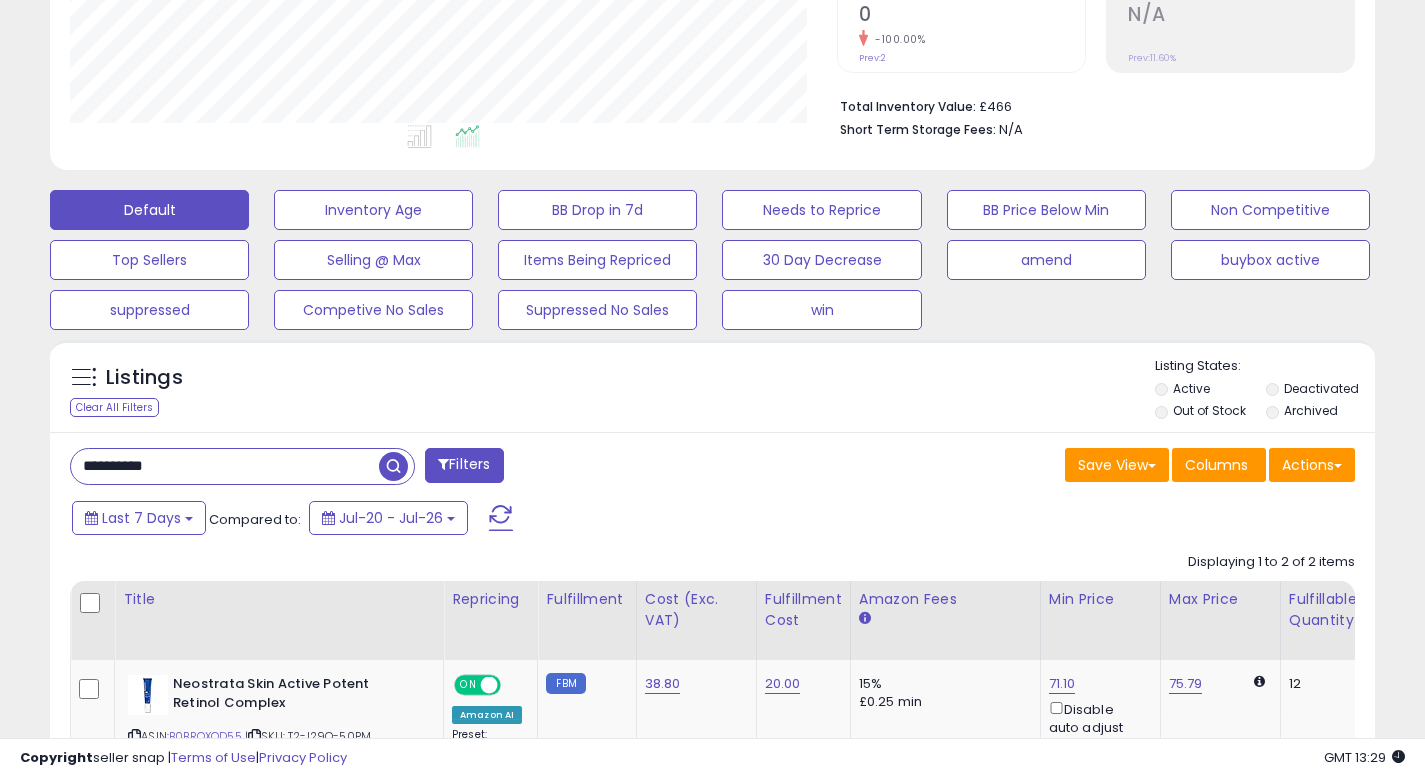 scroll, scrollTop: 999590, scrollLeft: 999233, axis: both 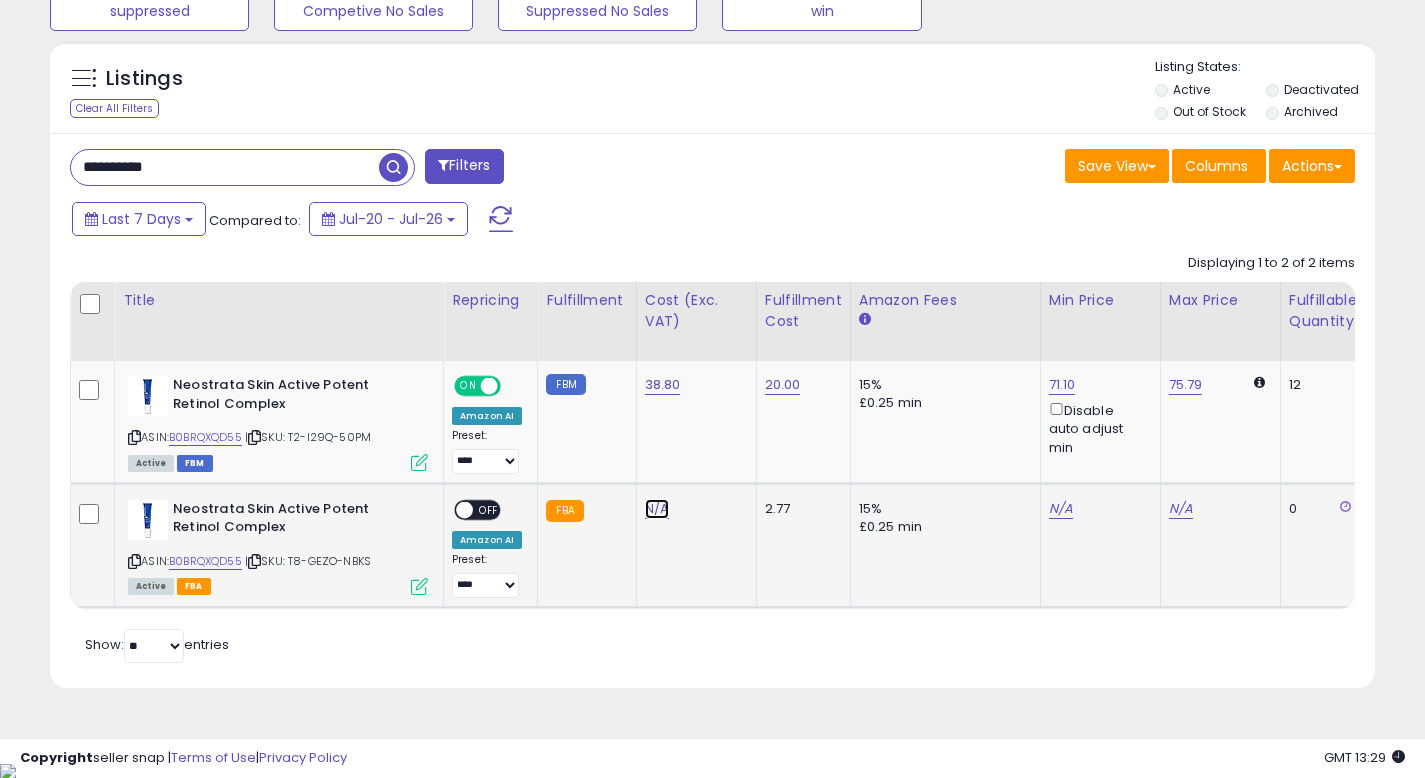 click on "N/A" at bounding box center [657, 509] 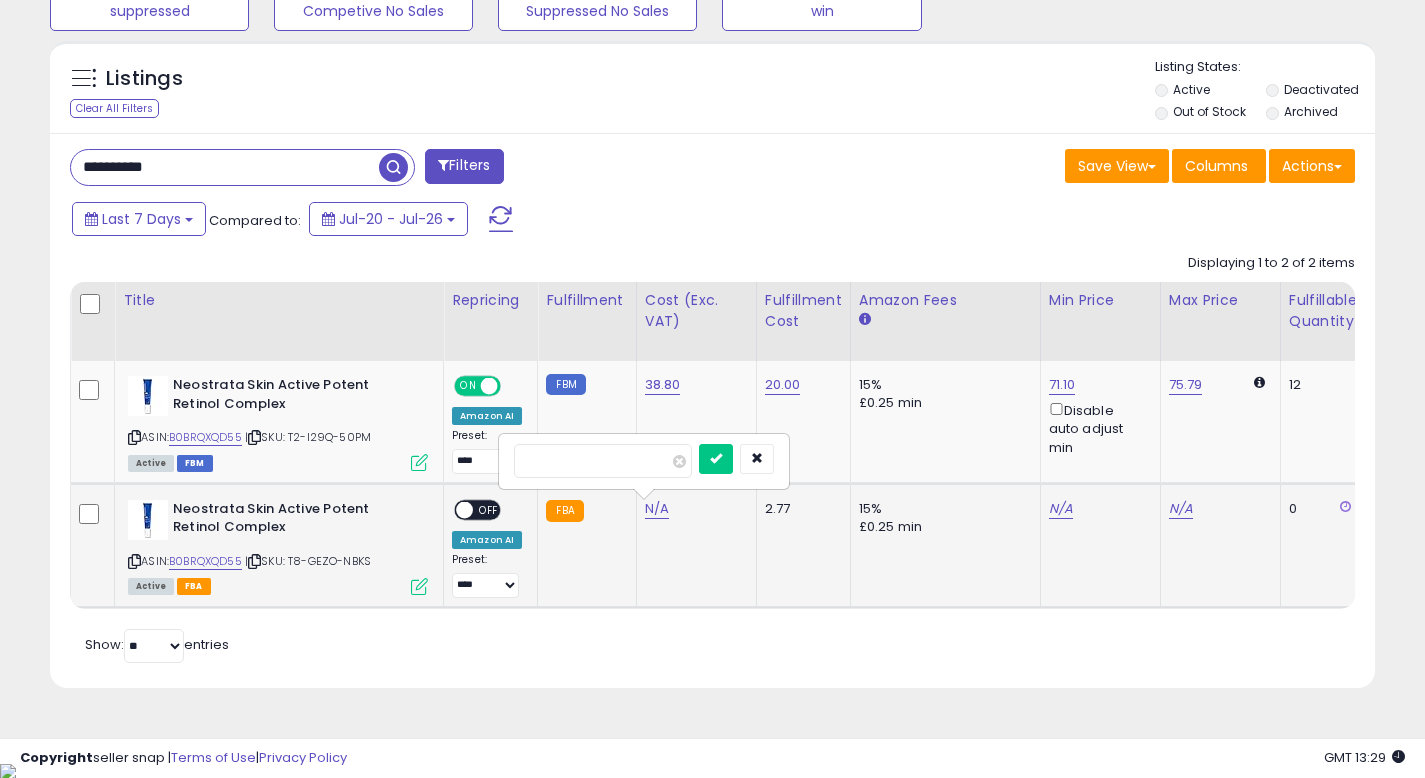 click at bounding box center [603, 461] 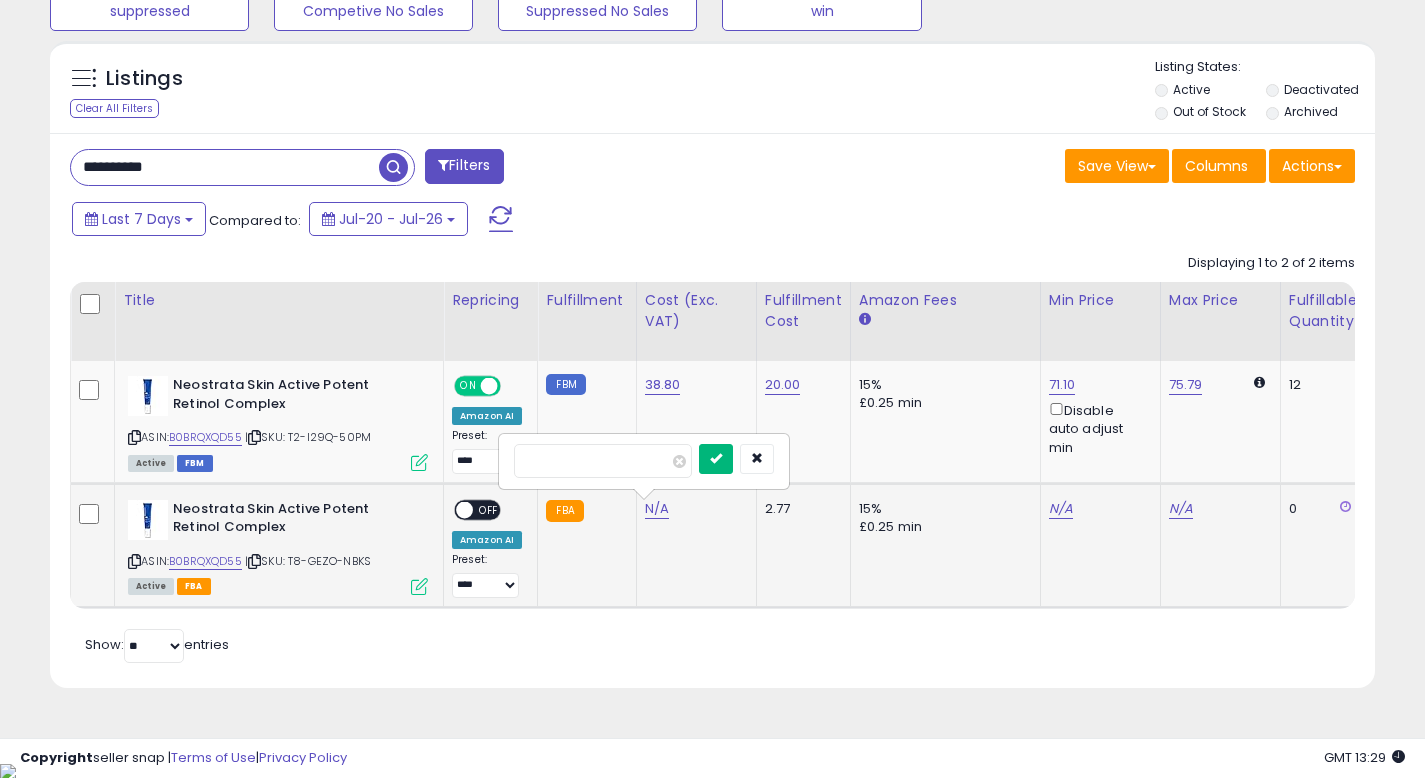 type on "*****" 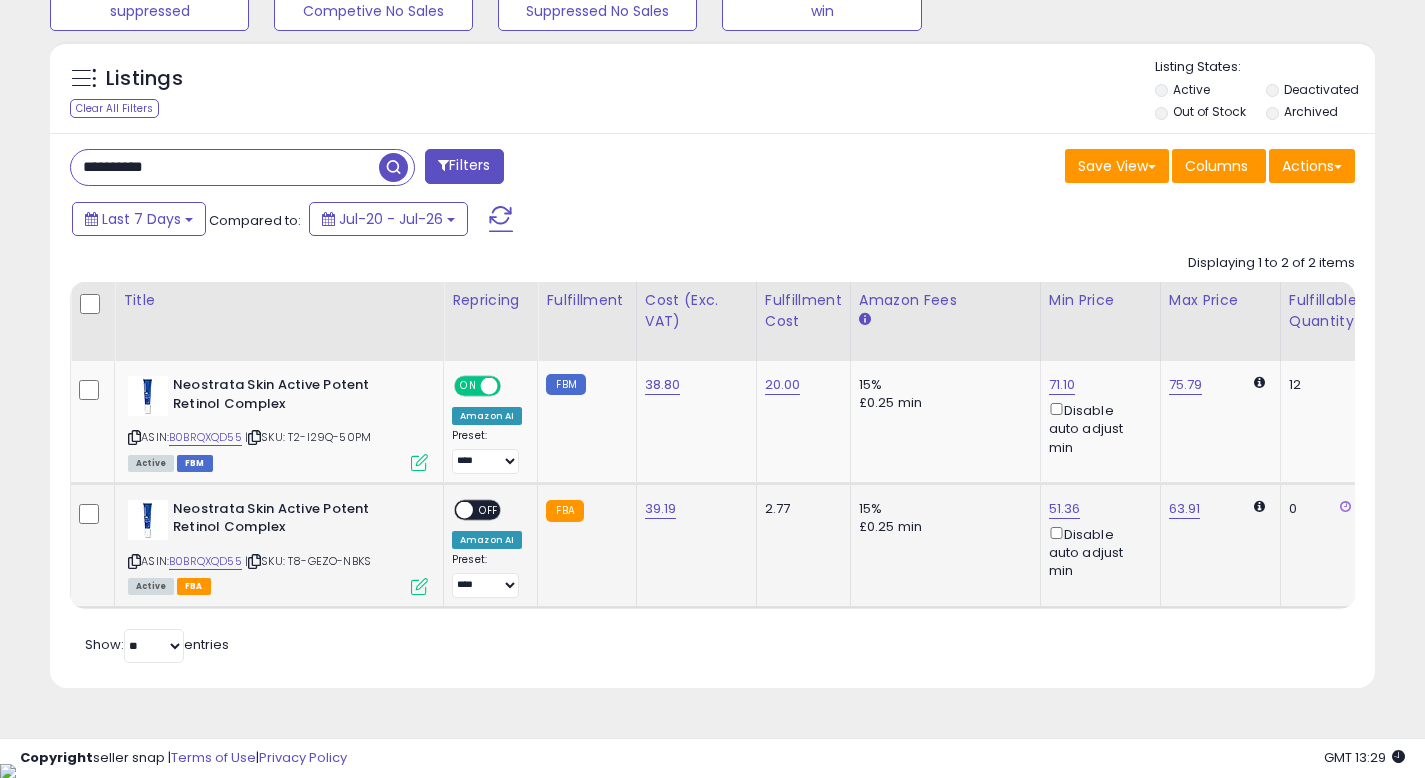 scroll, scrollTop: 0, scrollLeft: 147, axis: horizontal 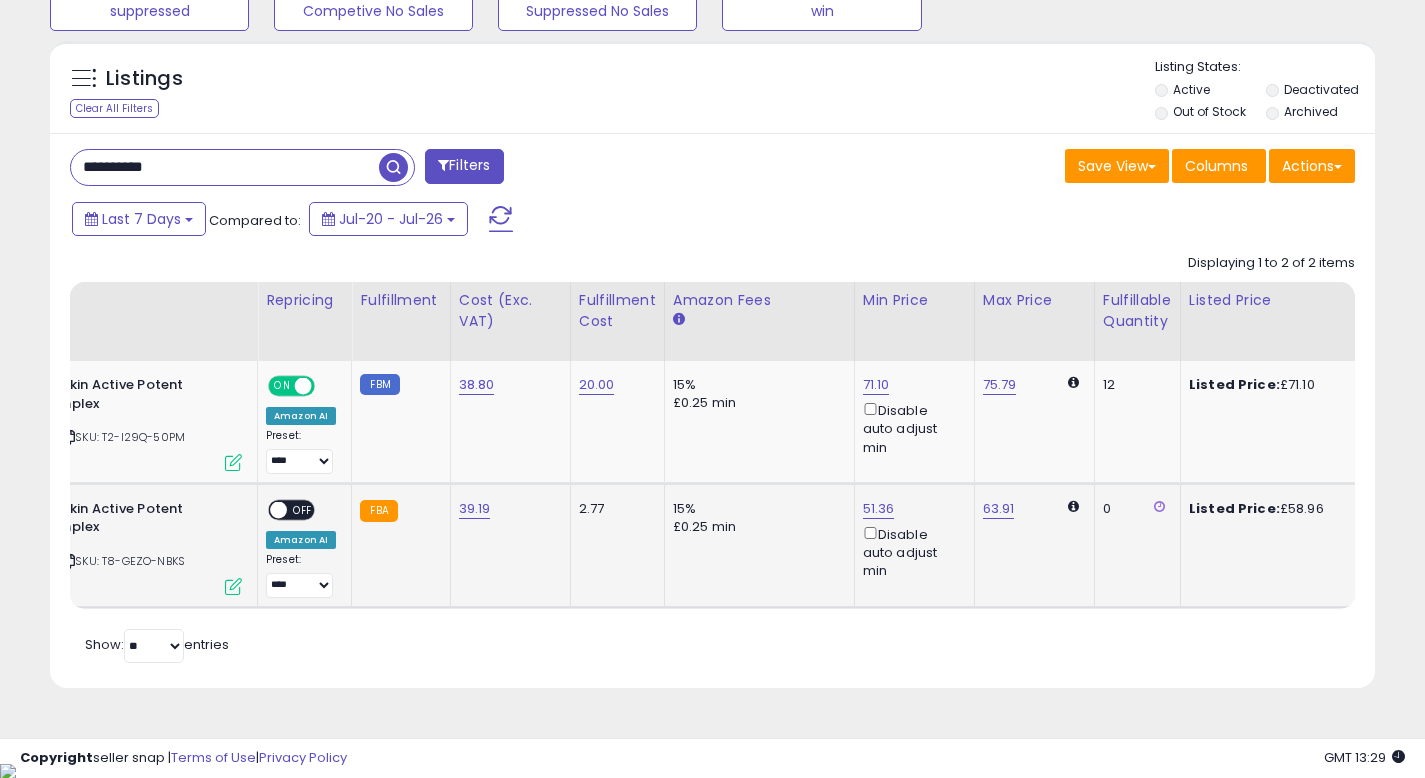 click on "OFF" at bounding box center [303, 509] 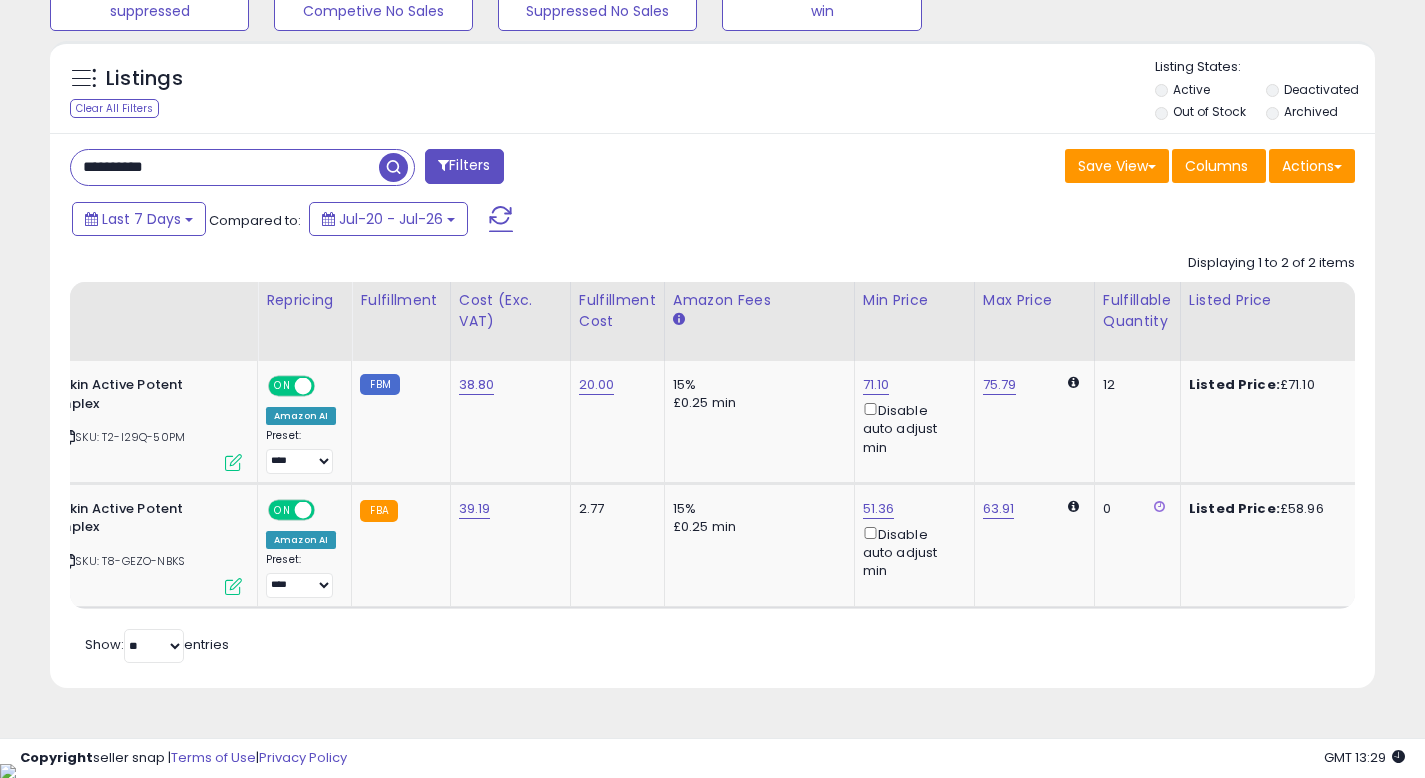 scroll, scrollTop: 0, scrollLeft: 394, axis: horizontal 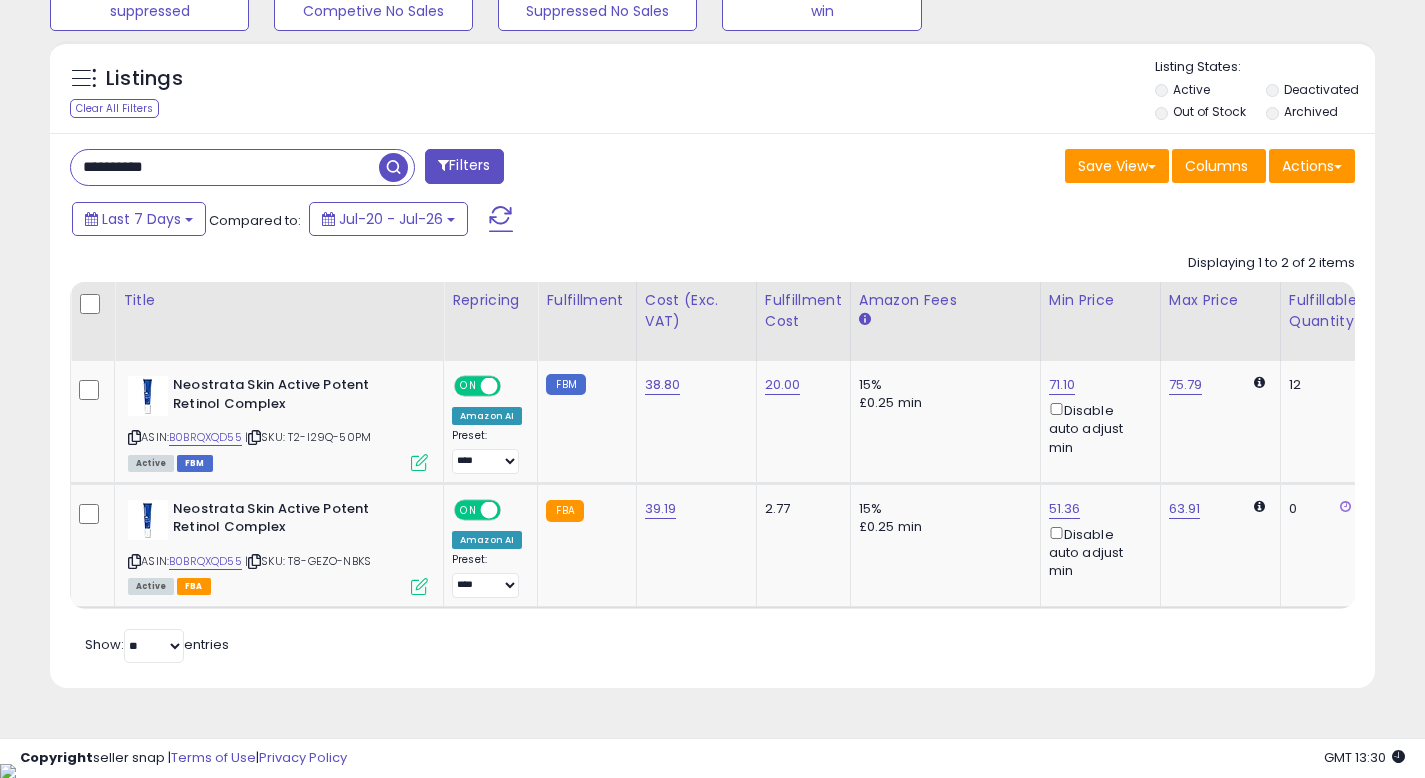click on "**********" at bounding box center [225, 167] 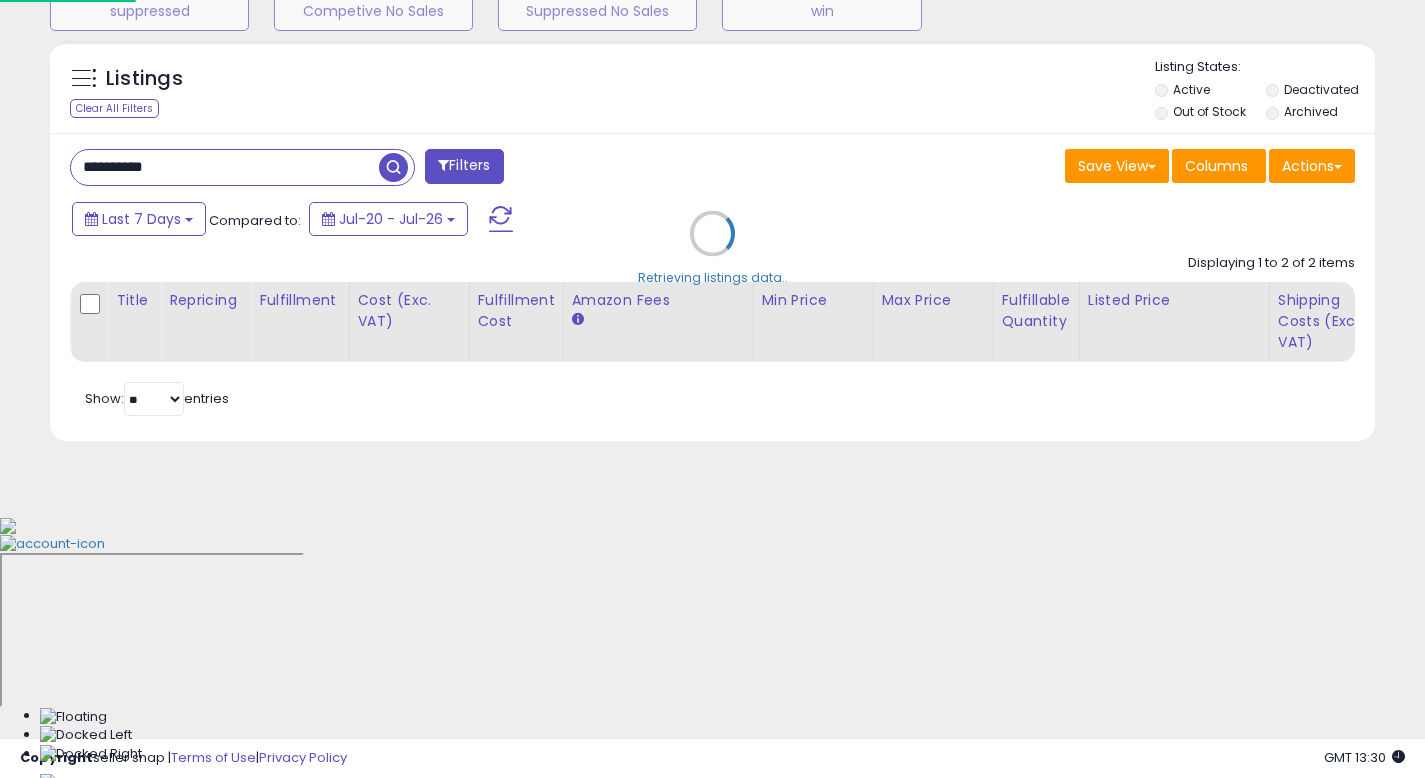 scroll, scrollTop: 999590, scrollLeft: 999224, axis: both 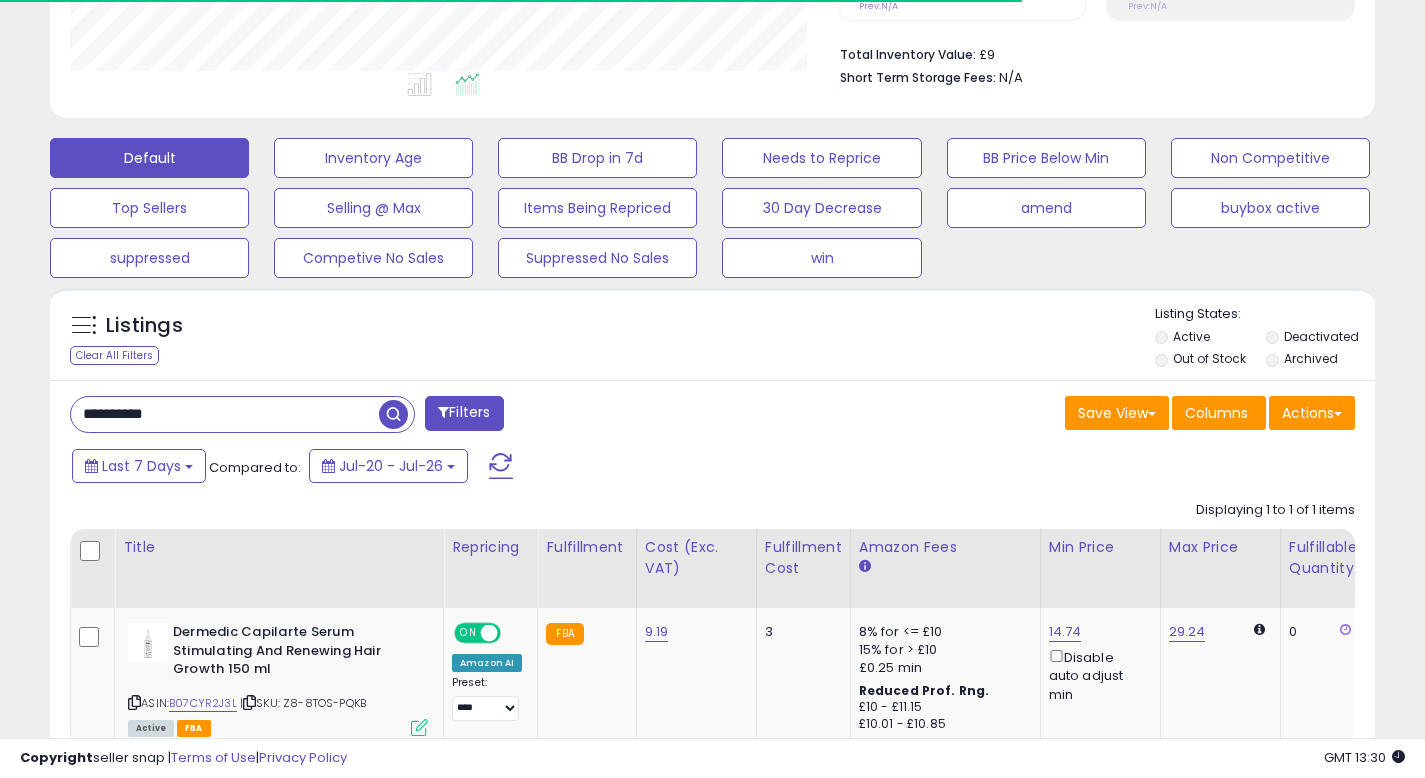 click on "Last 7 Days
Compared to:
Jul-20 - Jul-26" at bounding box center (549, 468) 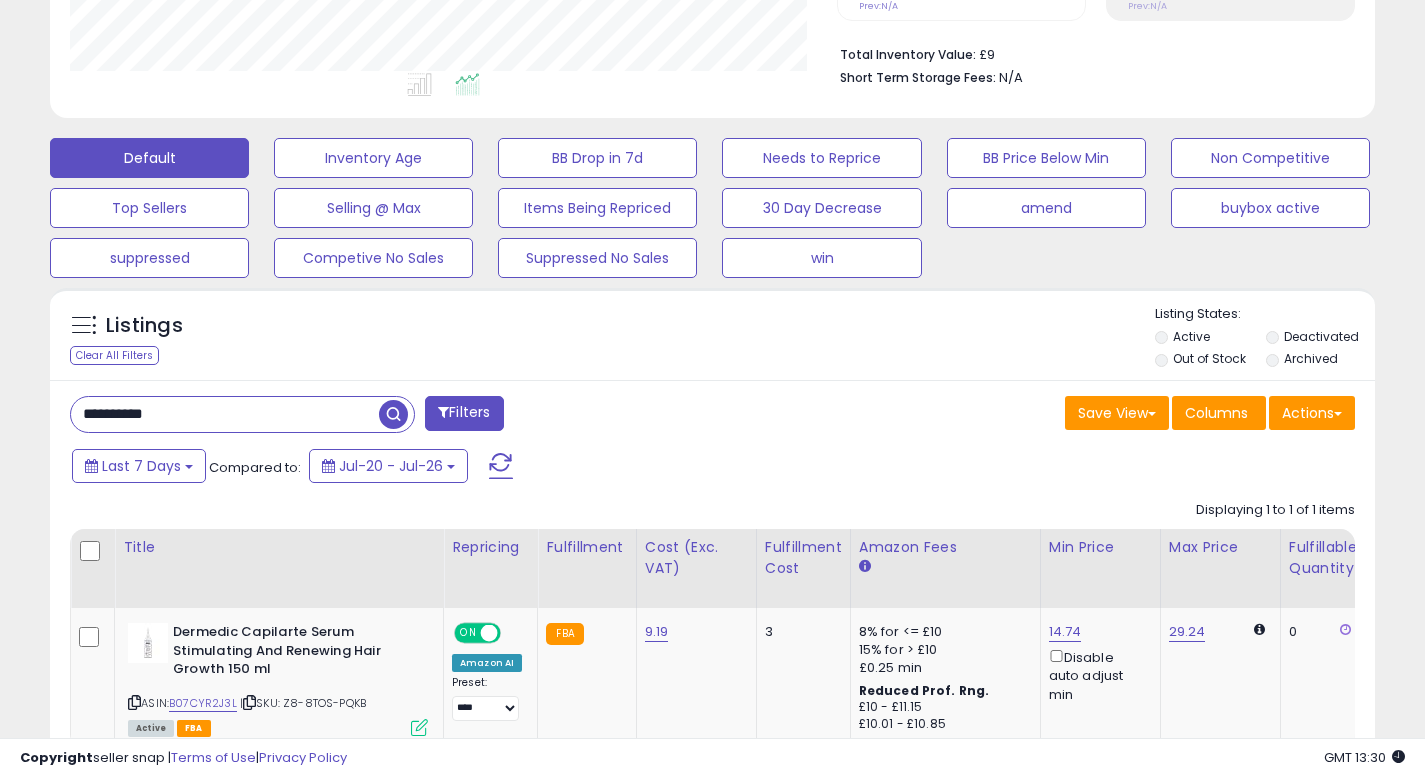 scroll, scrollTop: 999590, scrollLeft: 999233, axis: both 